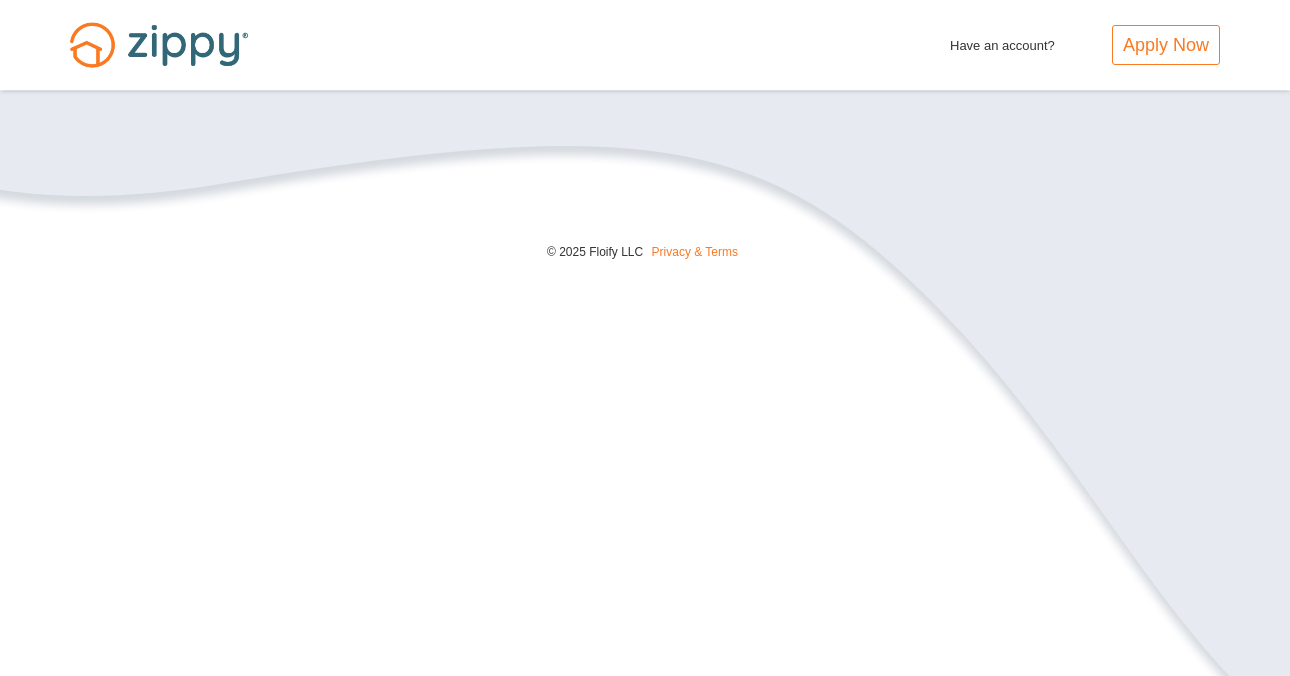 scroll, scrollTop: 0, scrollLeft: 0, axis: both 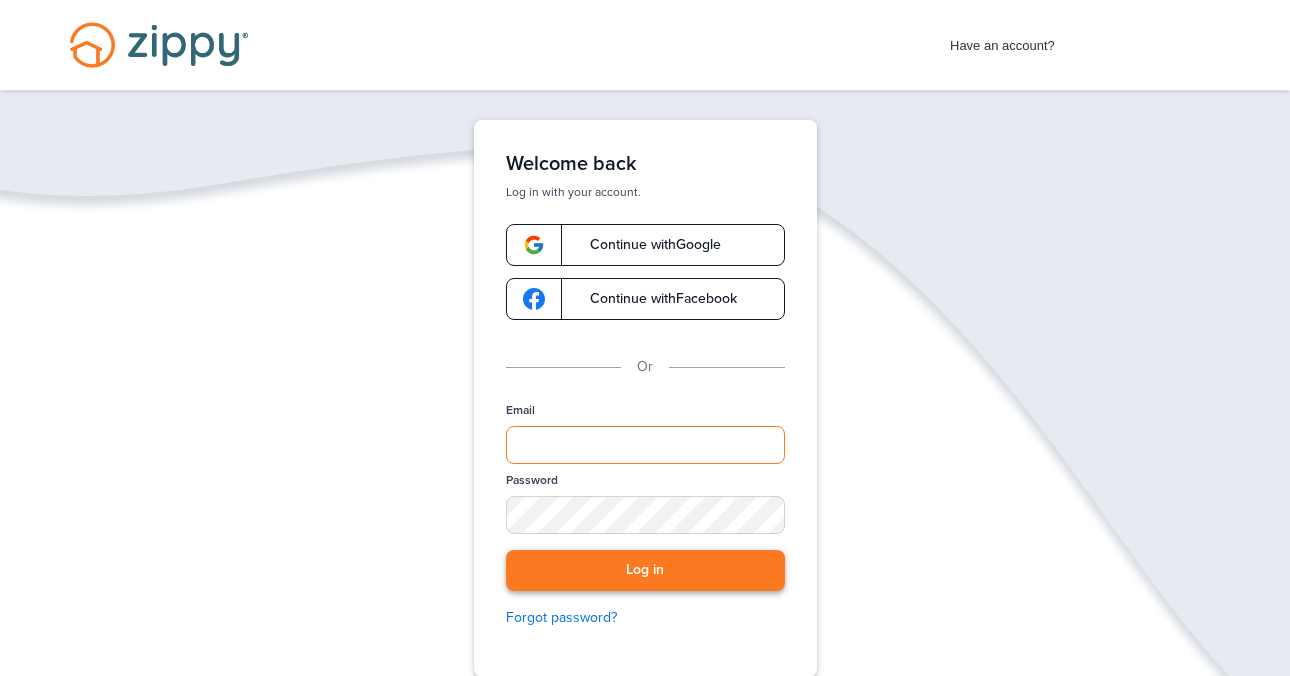 type on "**********" 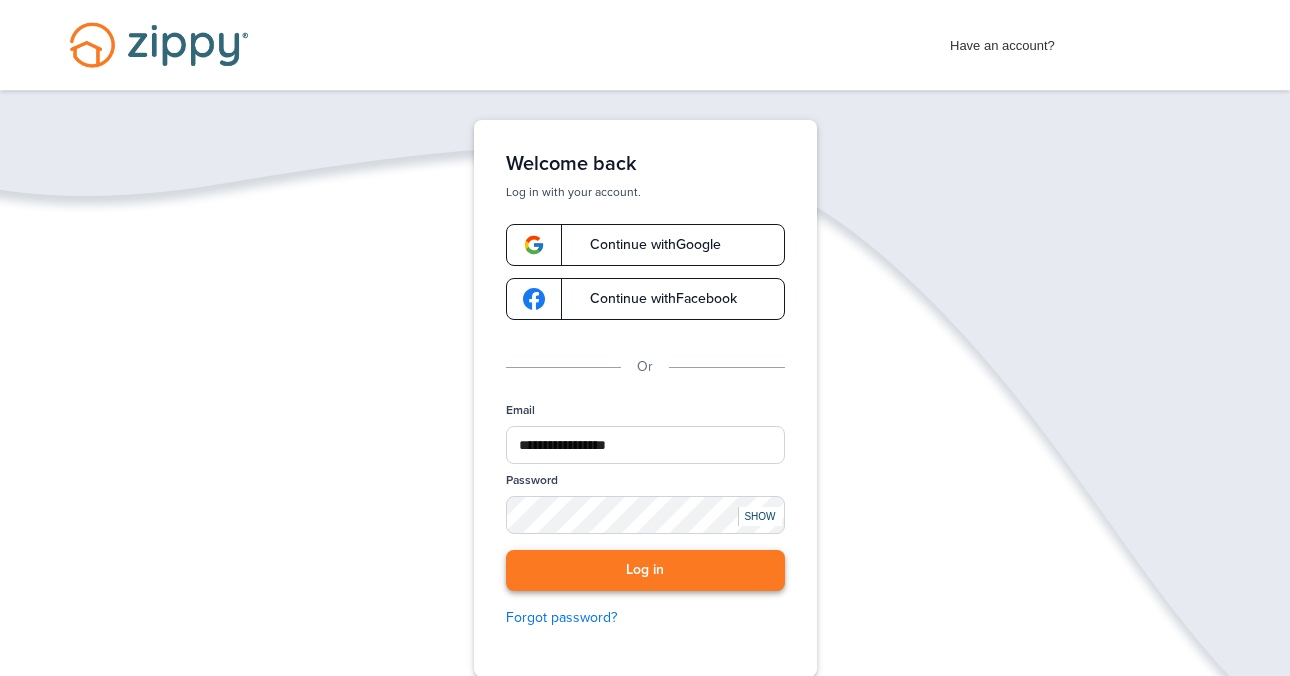 click on "Log in" at bounding box center [645, 570] 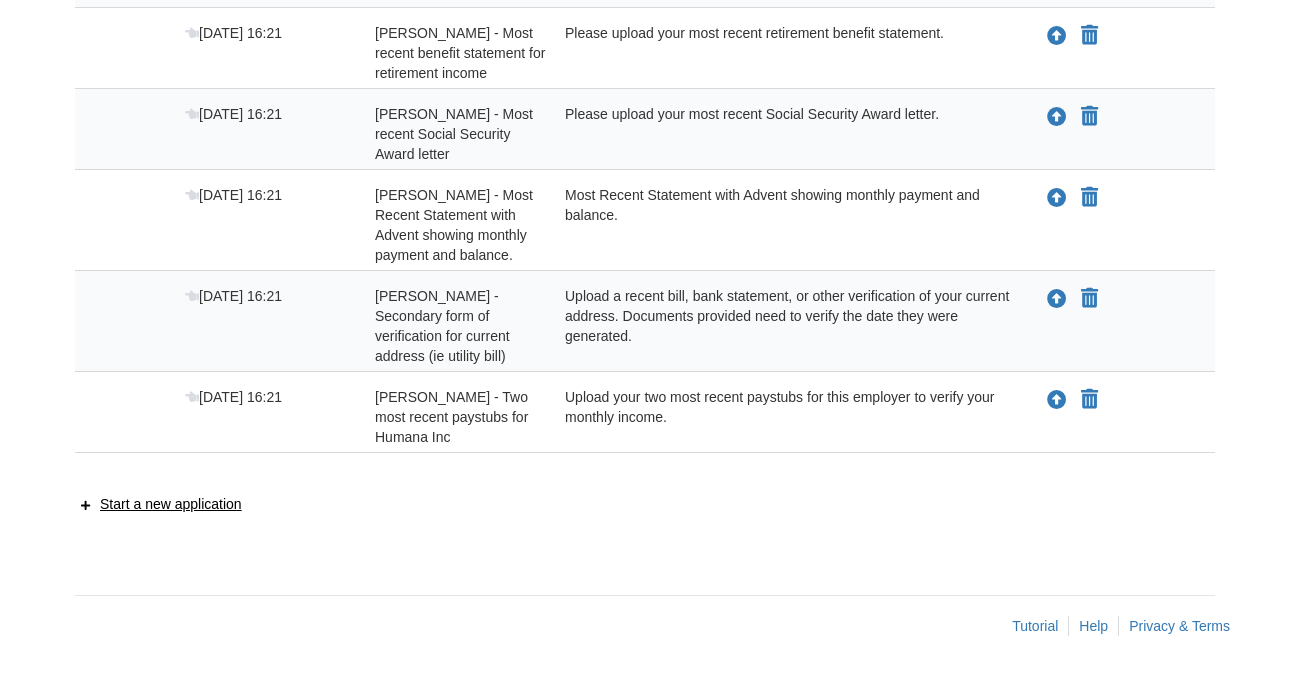 scroll, scrollTop: 0, scrollLeft: 0, axis: both 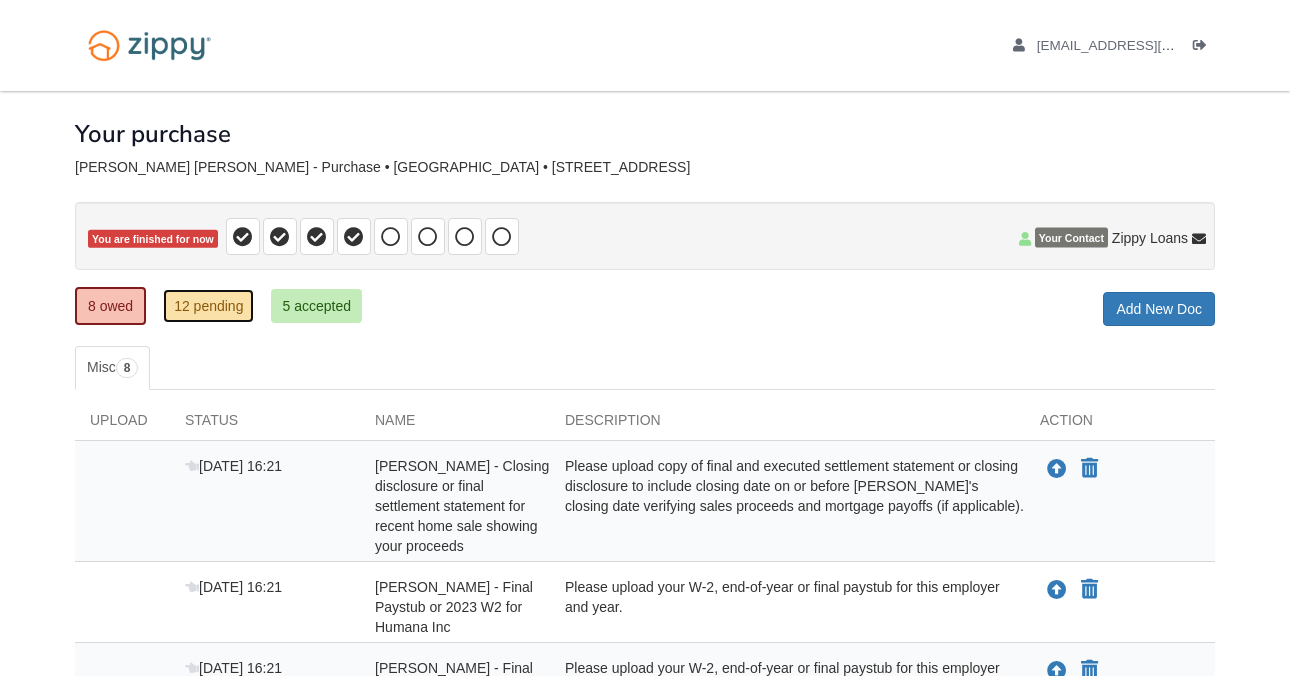 click on "12 pending" at bounding box center (208, 306) 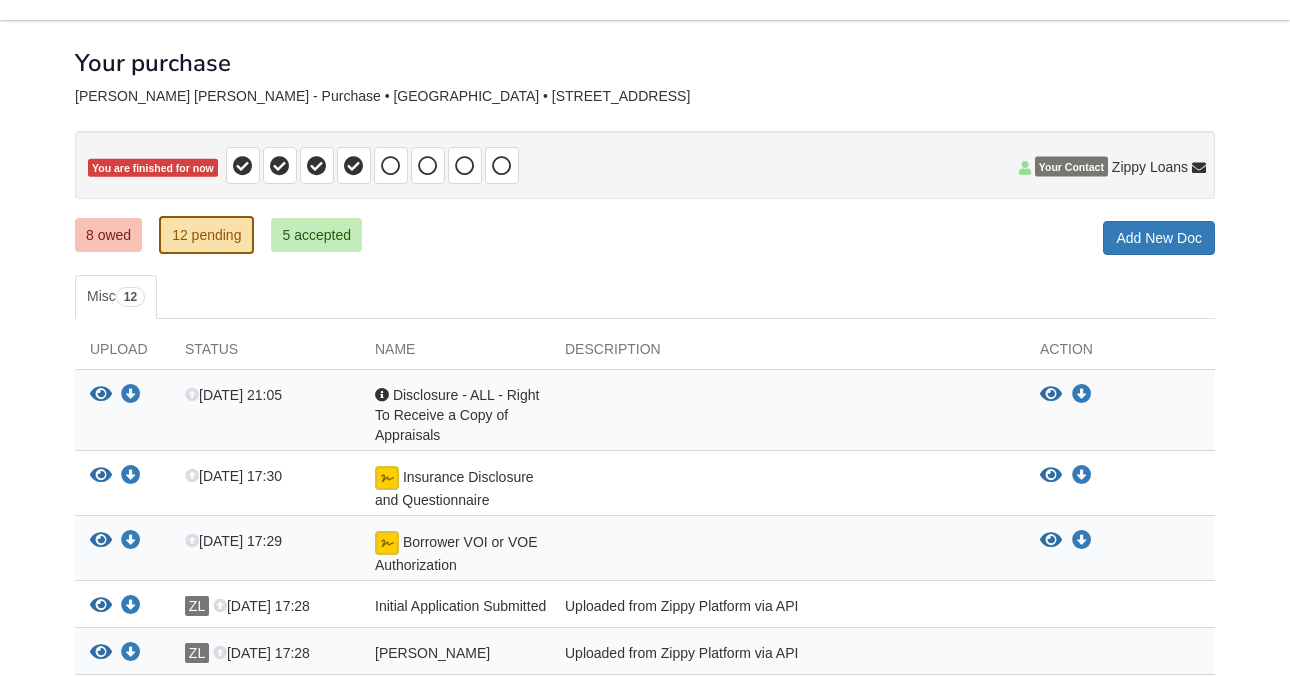 scroll, scrollTop: 0, scrollLeft: 0, axis: both 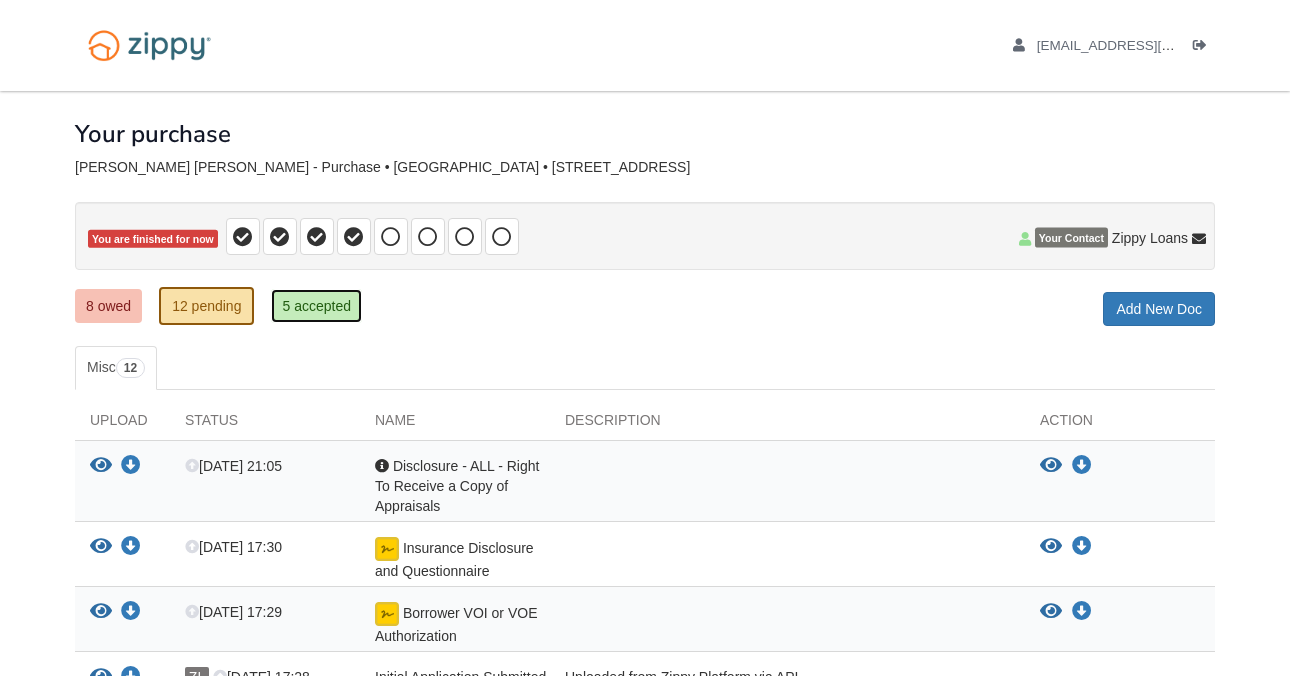 click on "5 accepted" at bounding box center (316, 306) 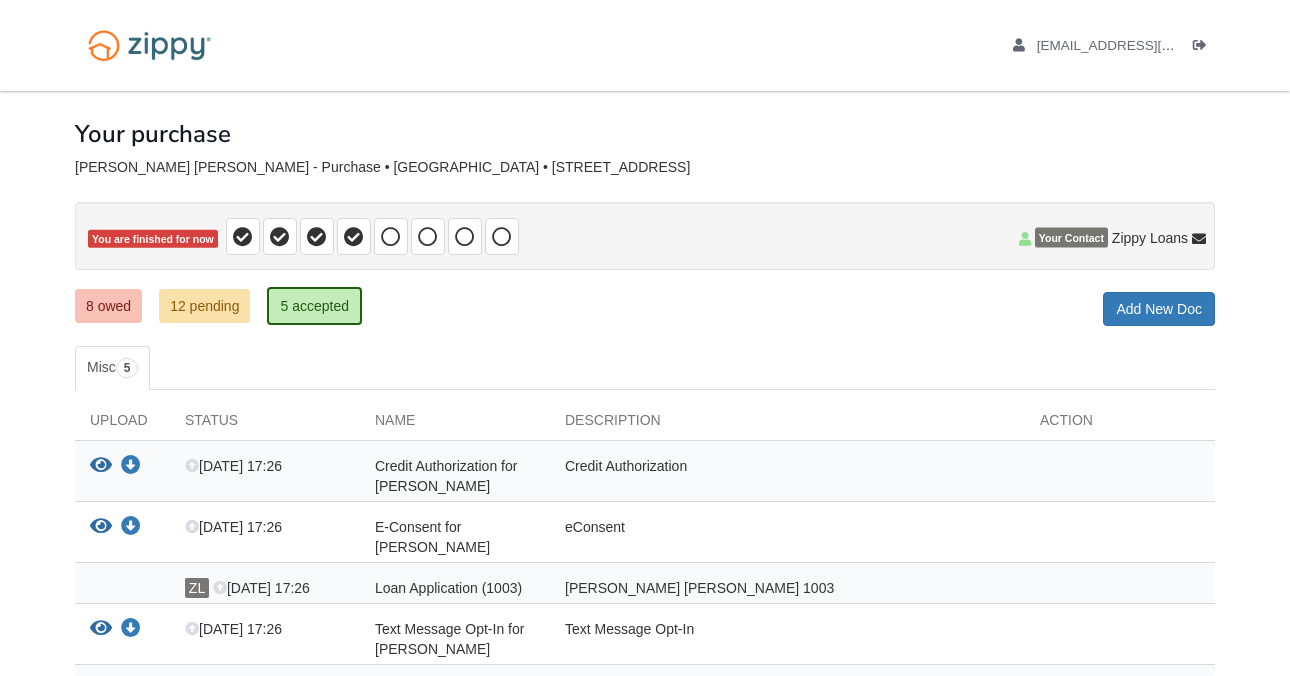 scroll, scrollTop: 0, scrollLeft: 0, axis: both 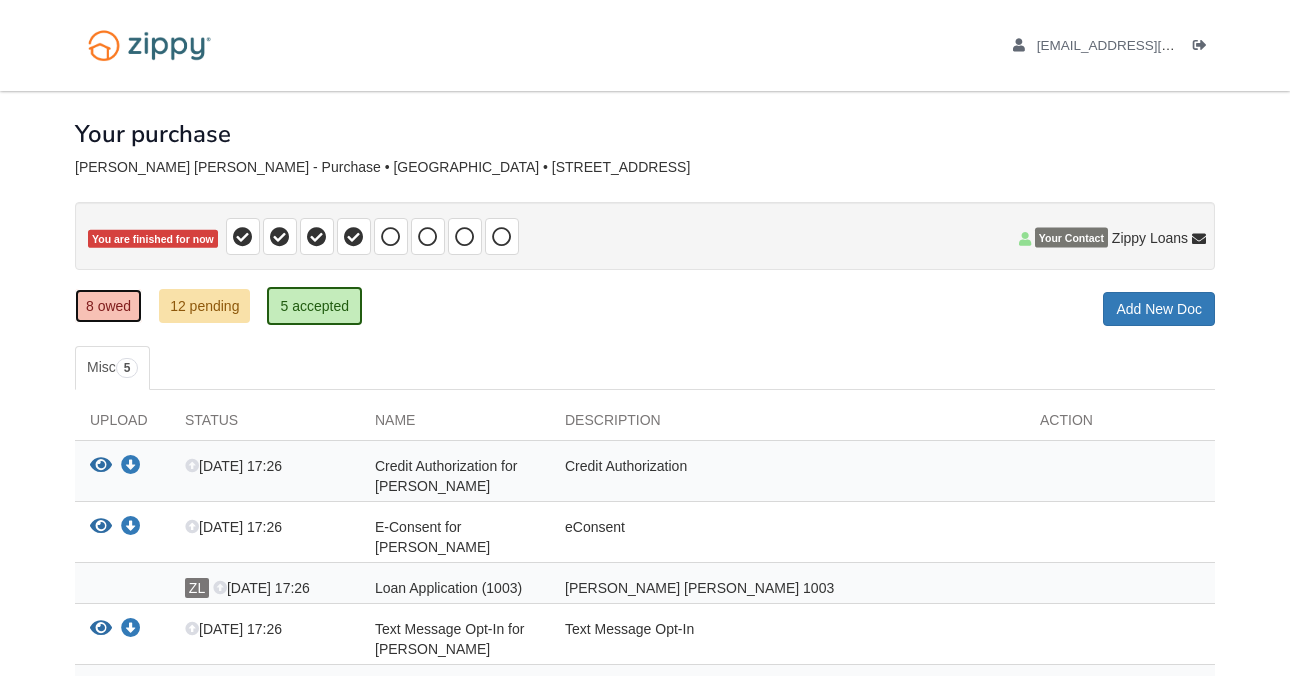 click on "8 owed" at bounding box center [108, 306] 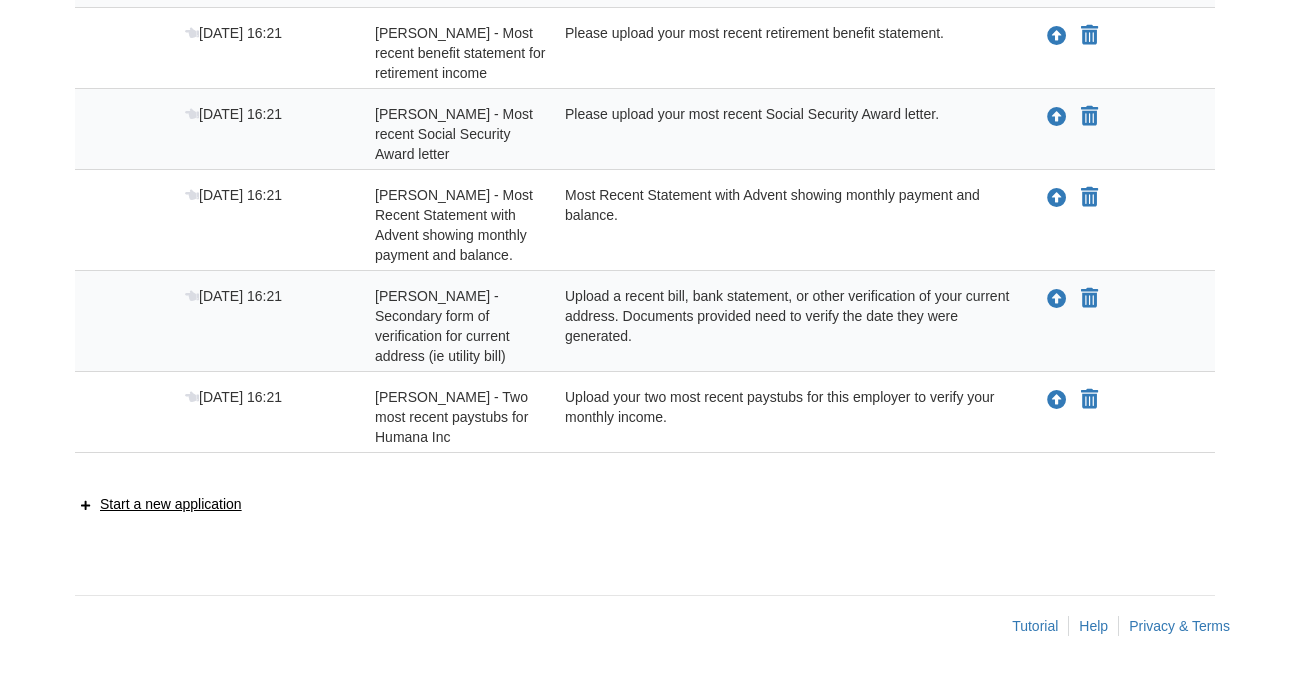 scroll, scrollTop: 755, scrollLeft: 0, axis: vertical 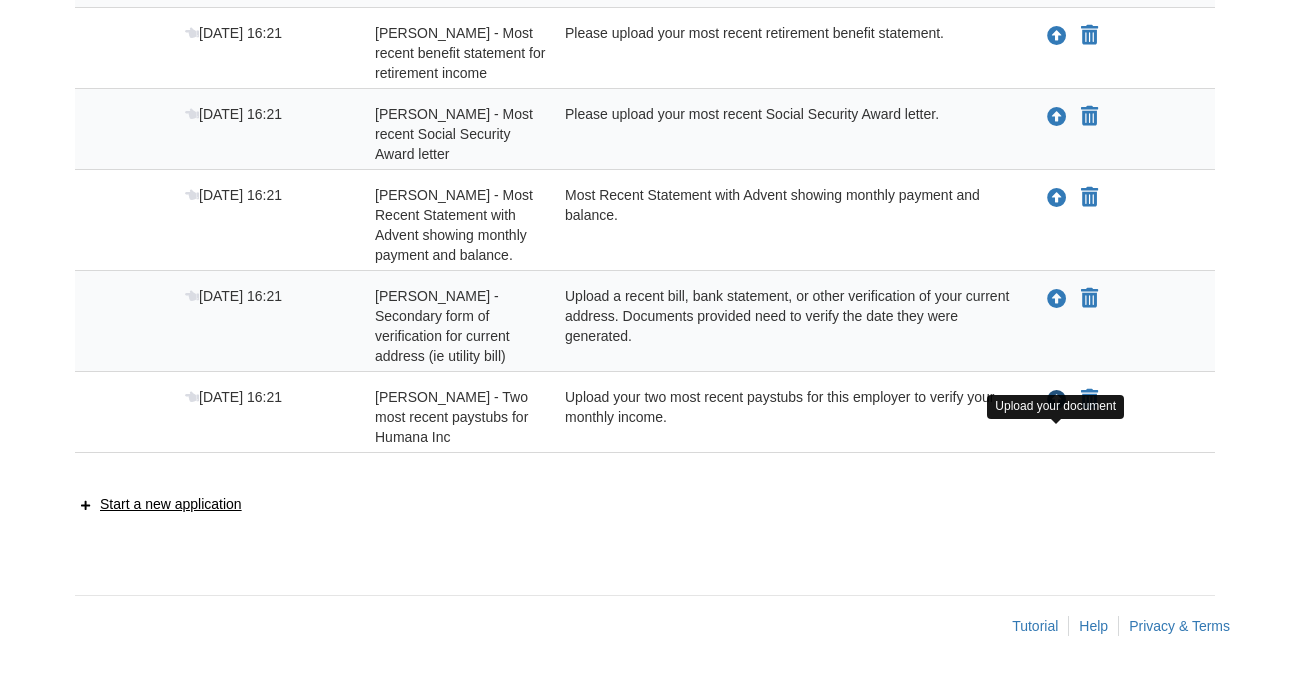 click at bounding box center [1057, 401] 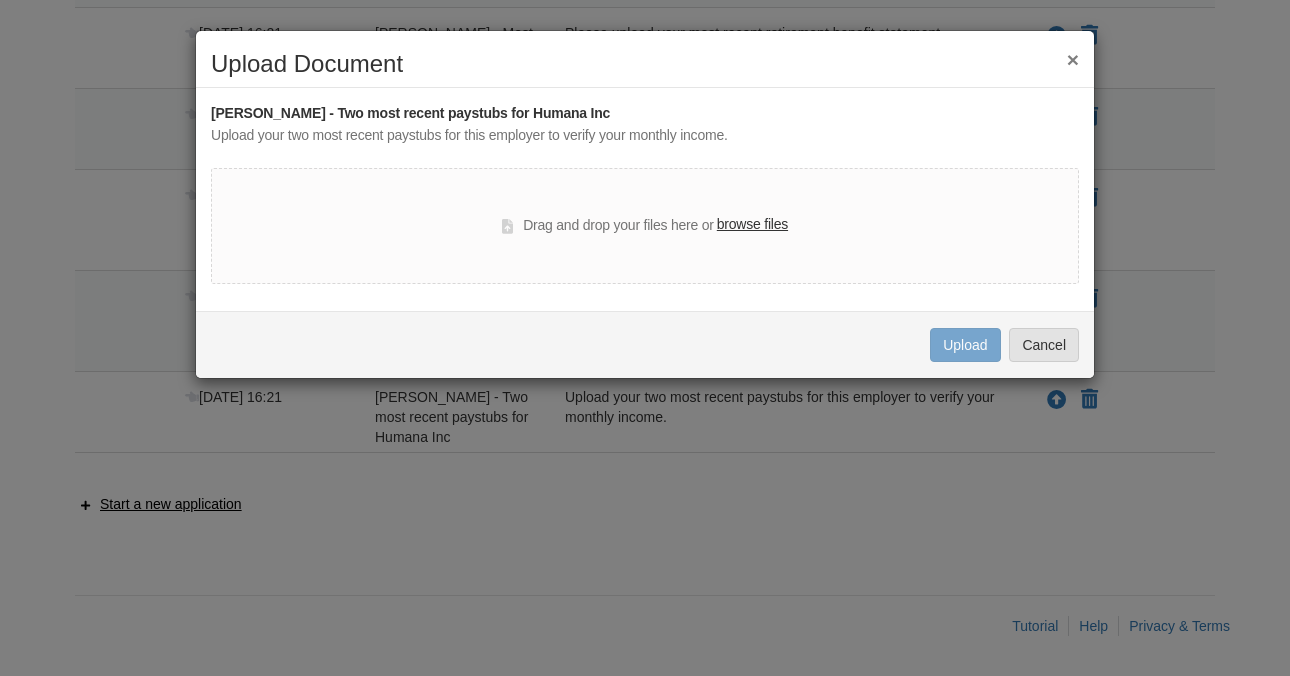 click on "browse files" at bounding box center [752, 225] 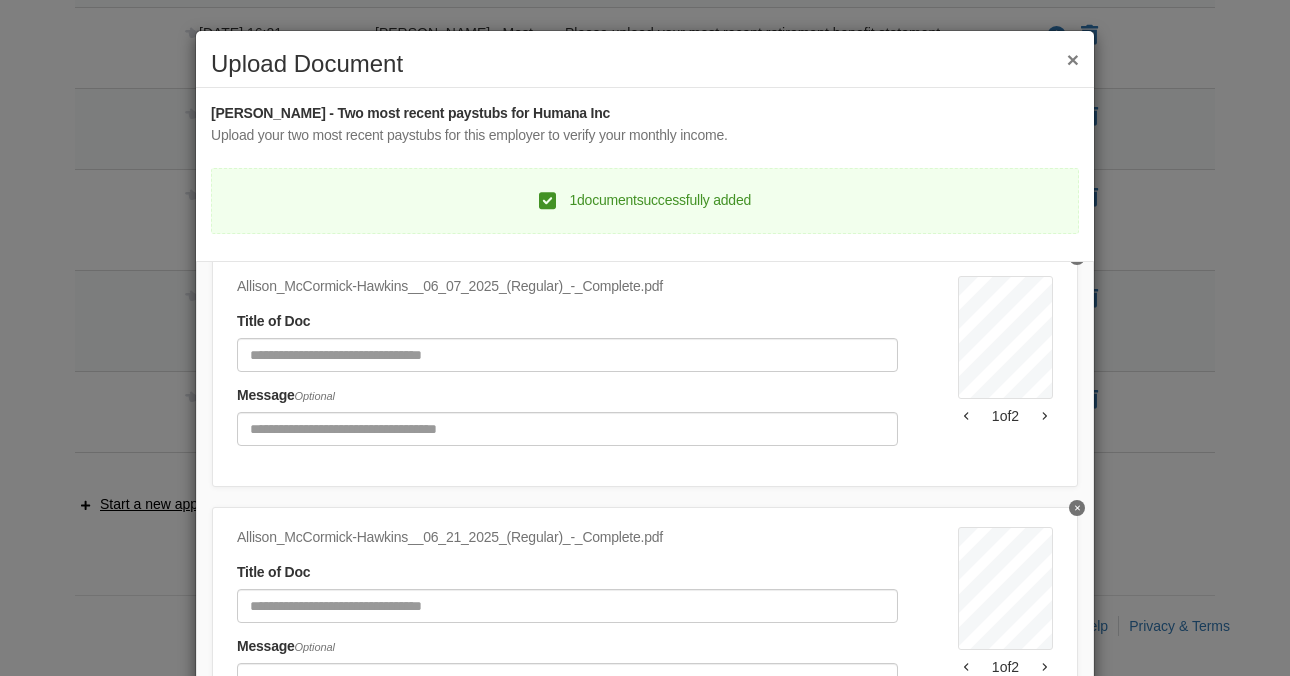 scroll, scrollTop: 95, scrollLeft: 0, axis: vertical 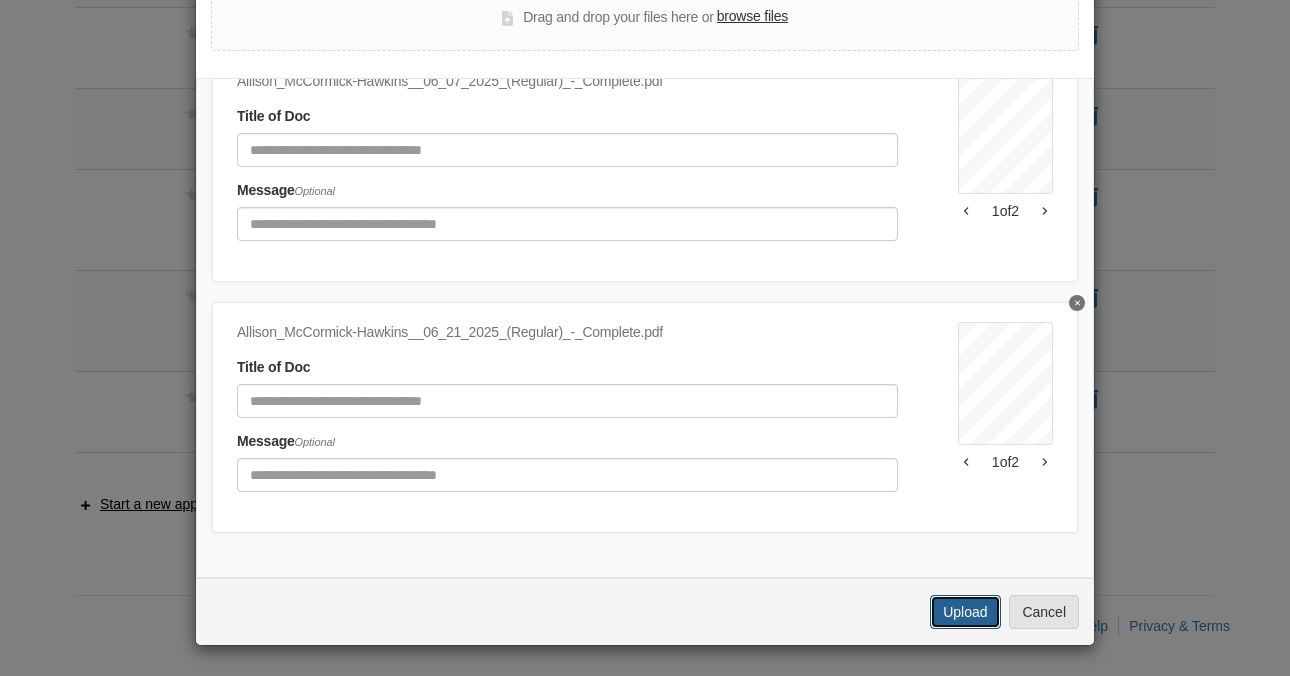 click on "Upload" at bounding box center (965, 612) 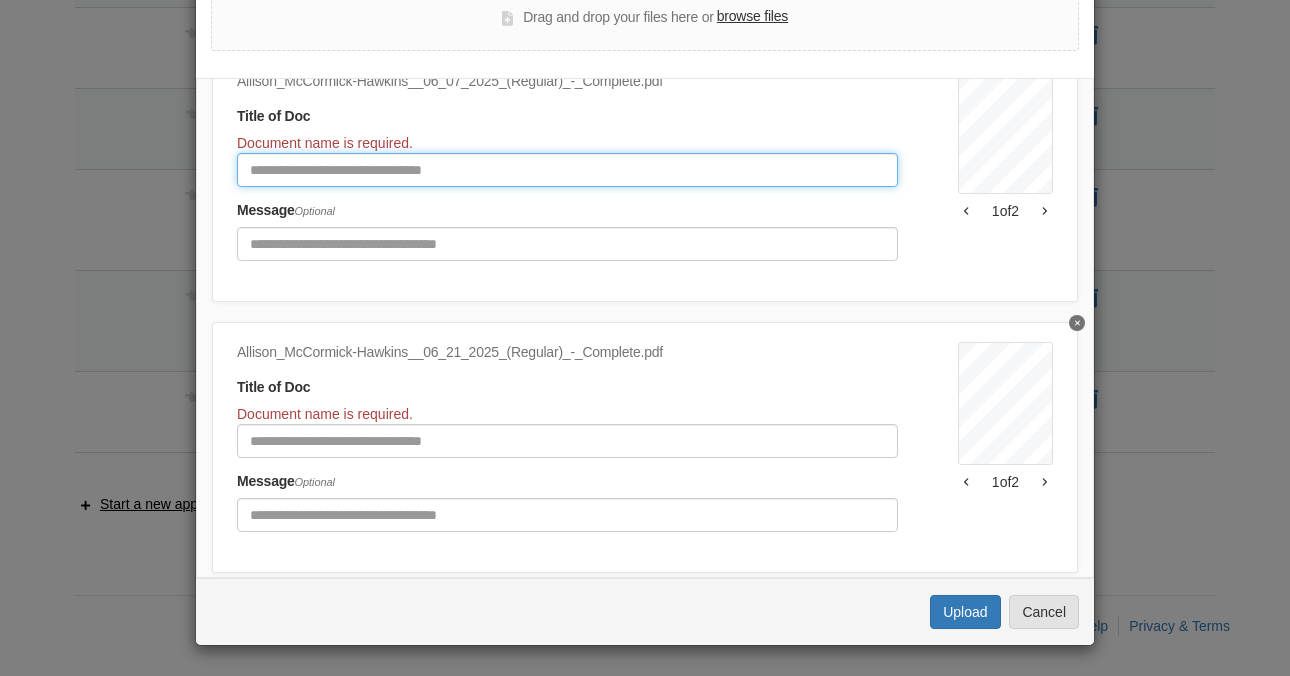 click at bounding box center (567, 170) 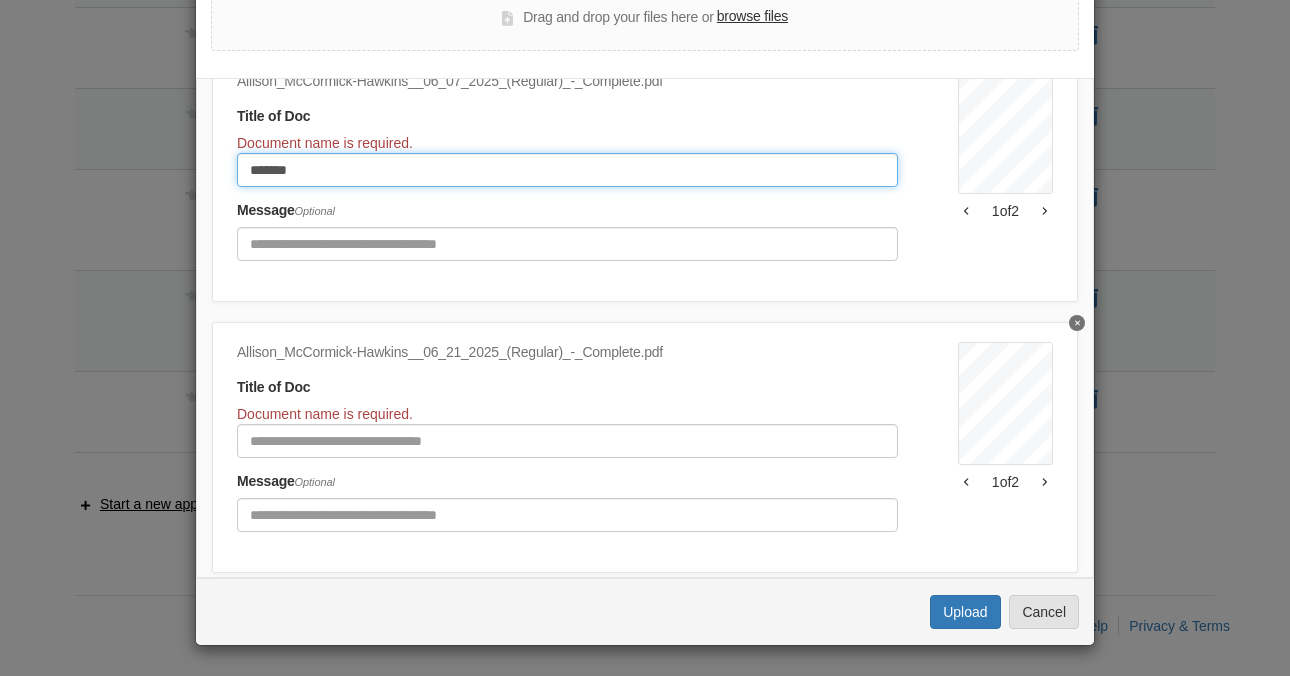 type on "*******" 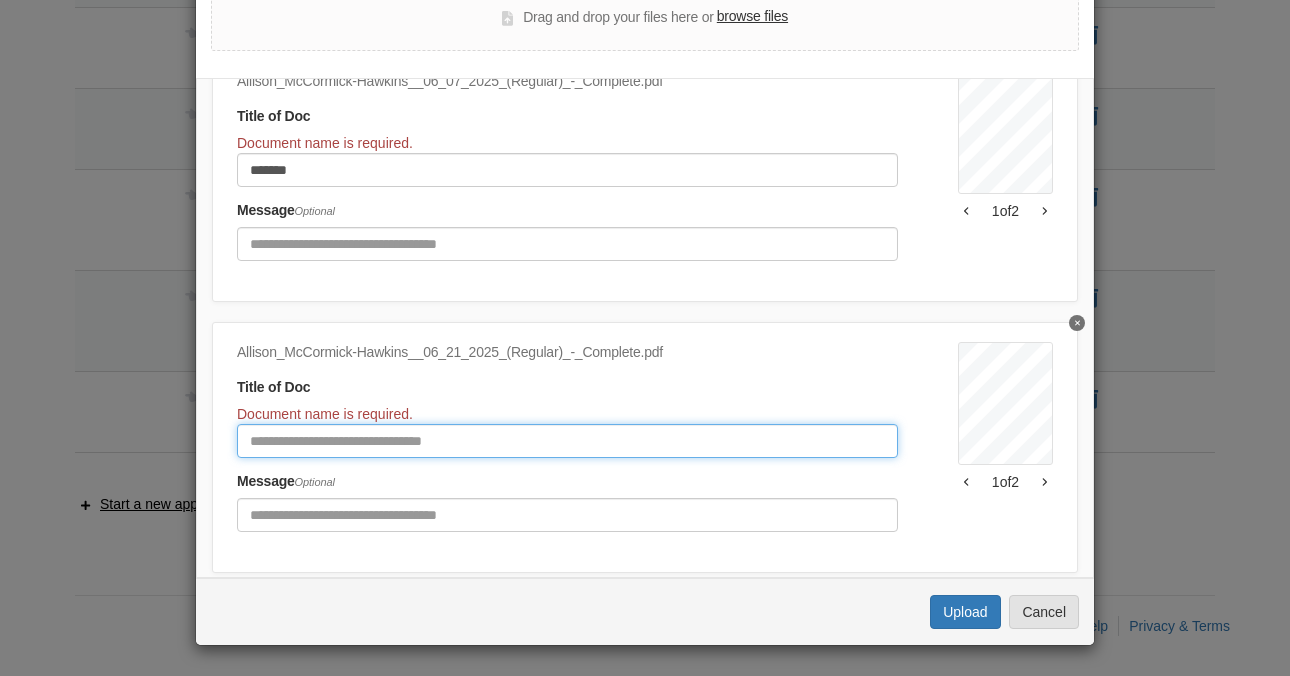 click at bounding box center (567, 441) 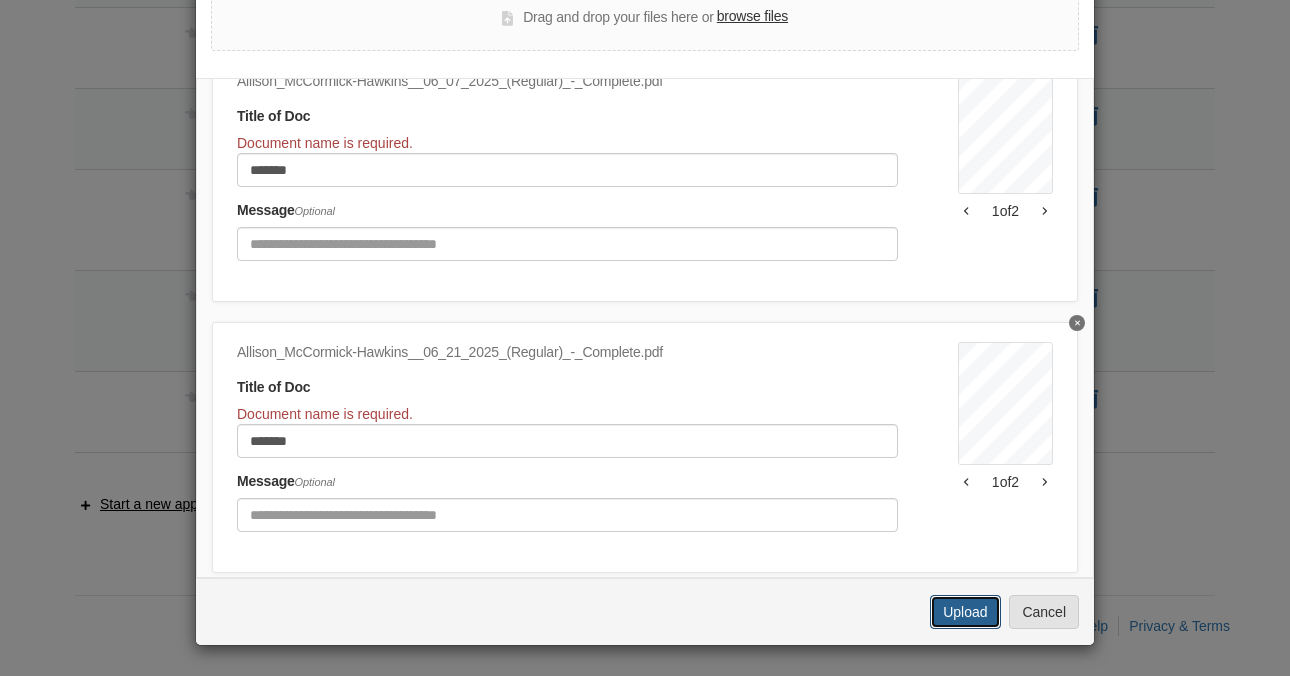 click on "Upload" at bounding box center (965, 612) 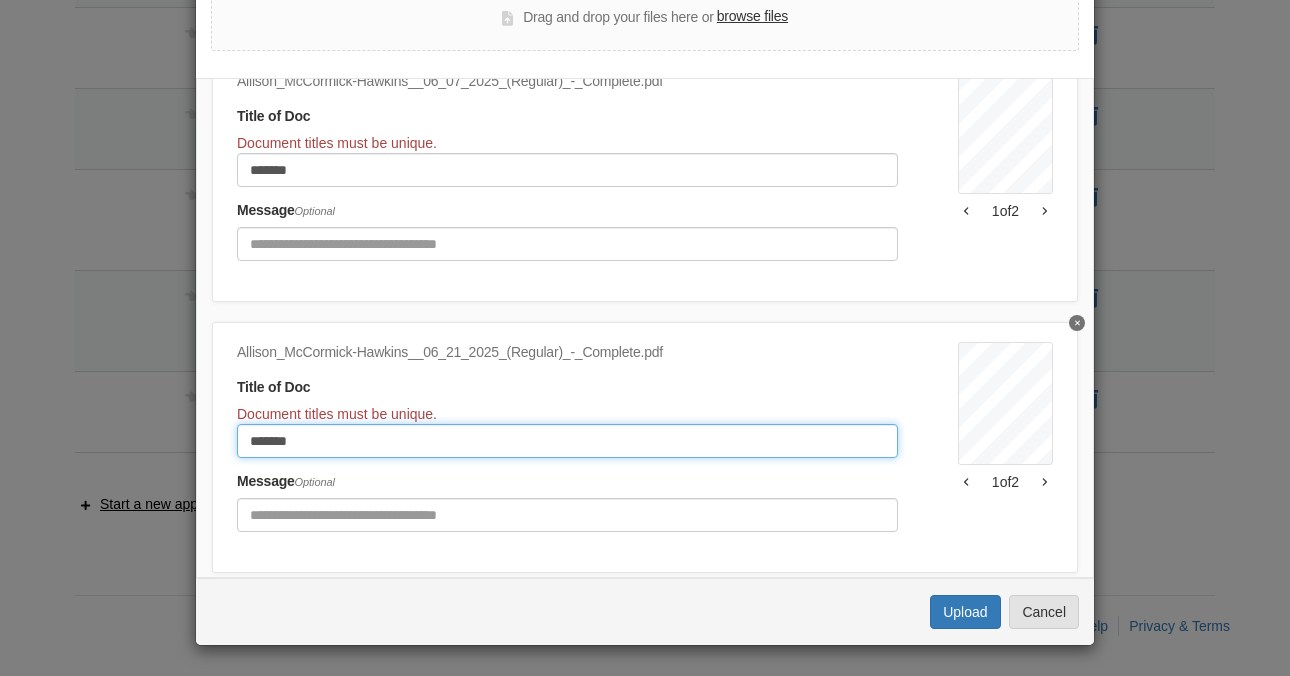 click on "*******" at bounding box center [567, 441] 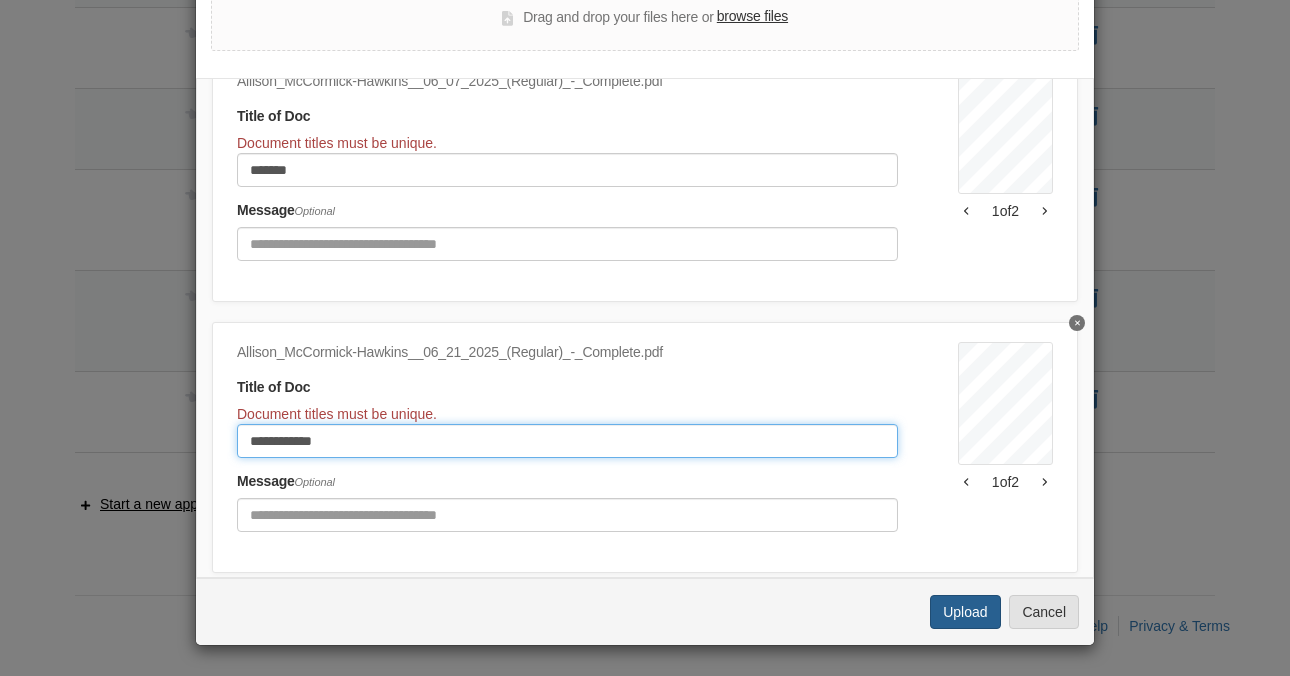 type on "**********" 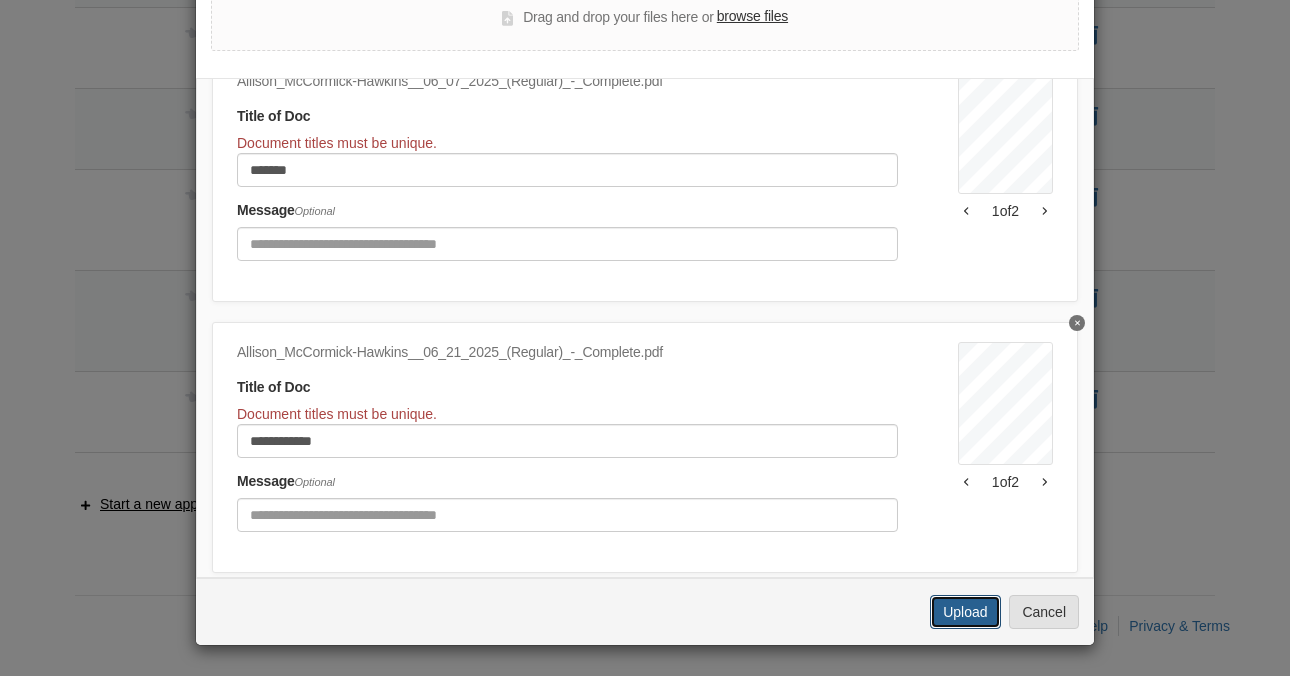 click on "Upload" at bounding box center (965, 612) 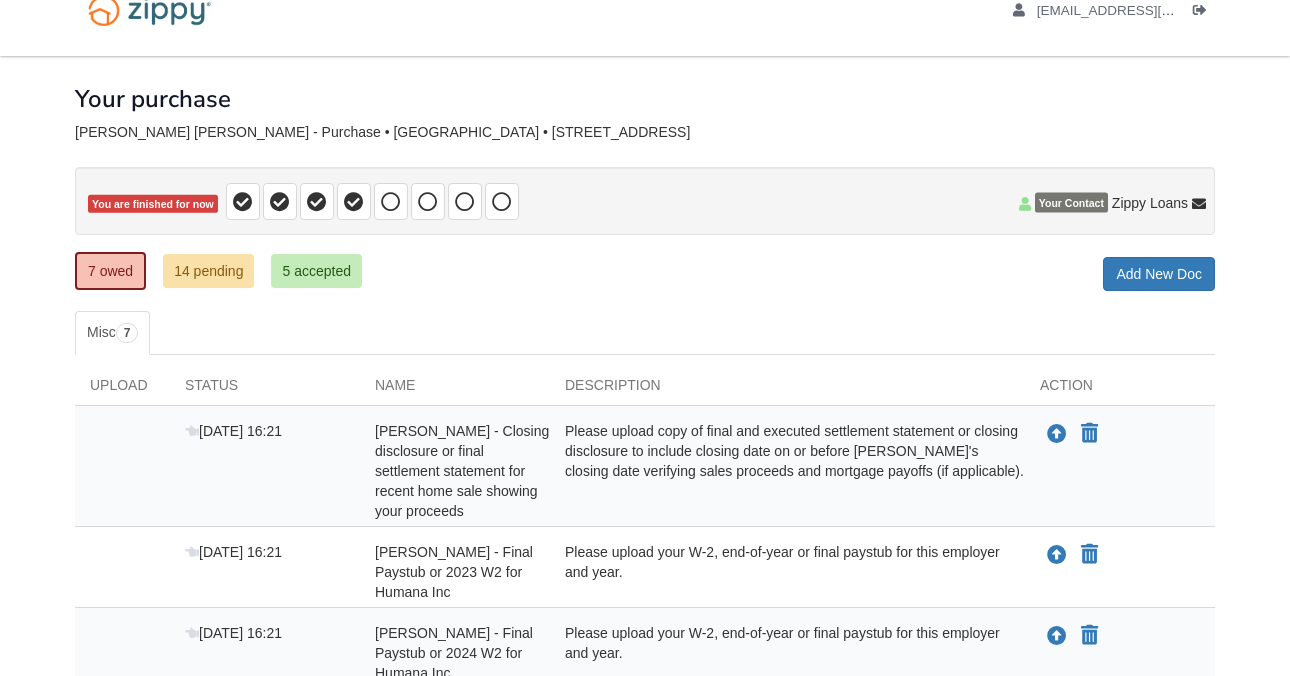 scroll, scrollTop: 36, scrollLeft: 0, axis: vertical 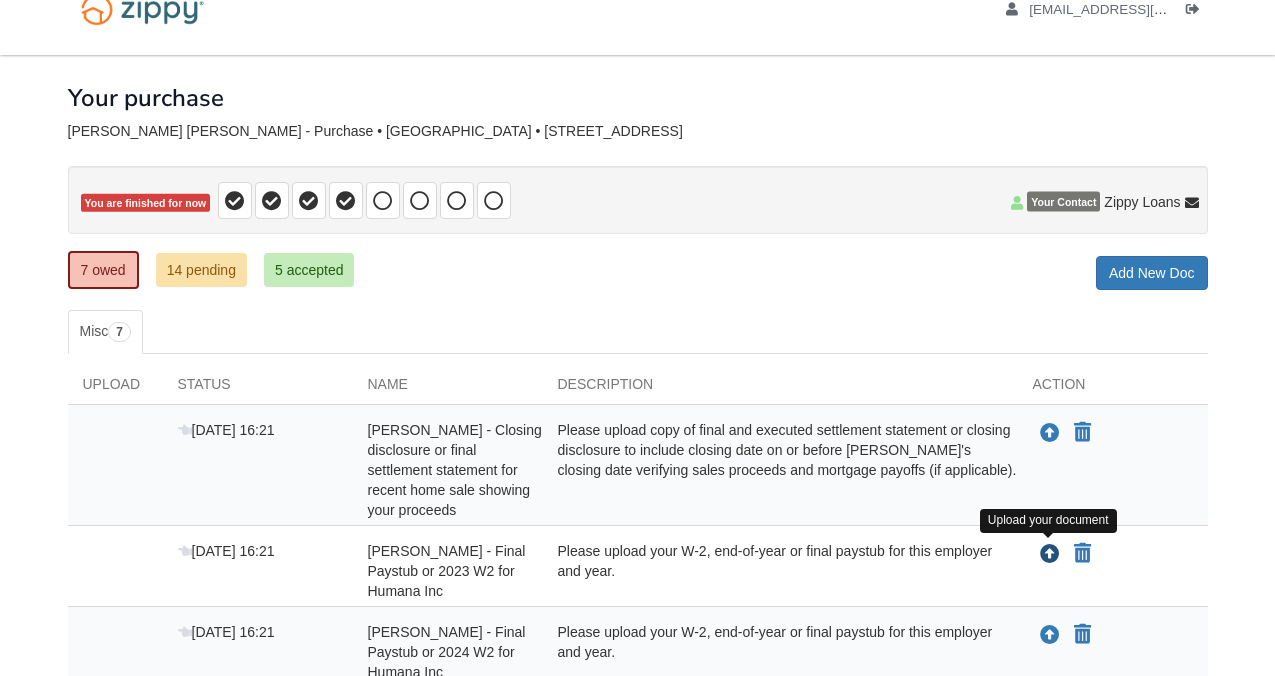 click at bounding box center (1050, 555) 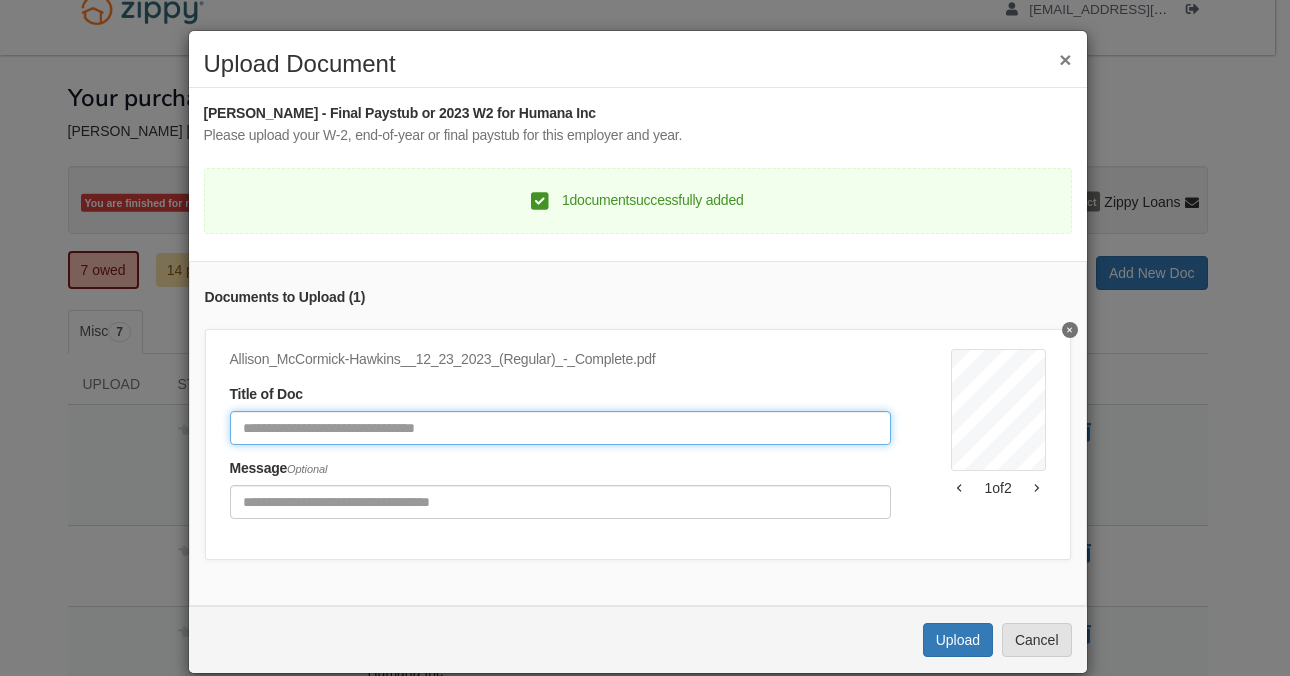click 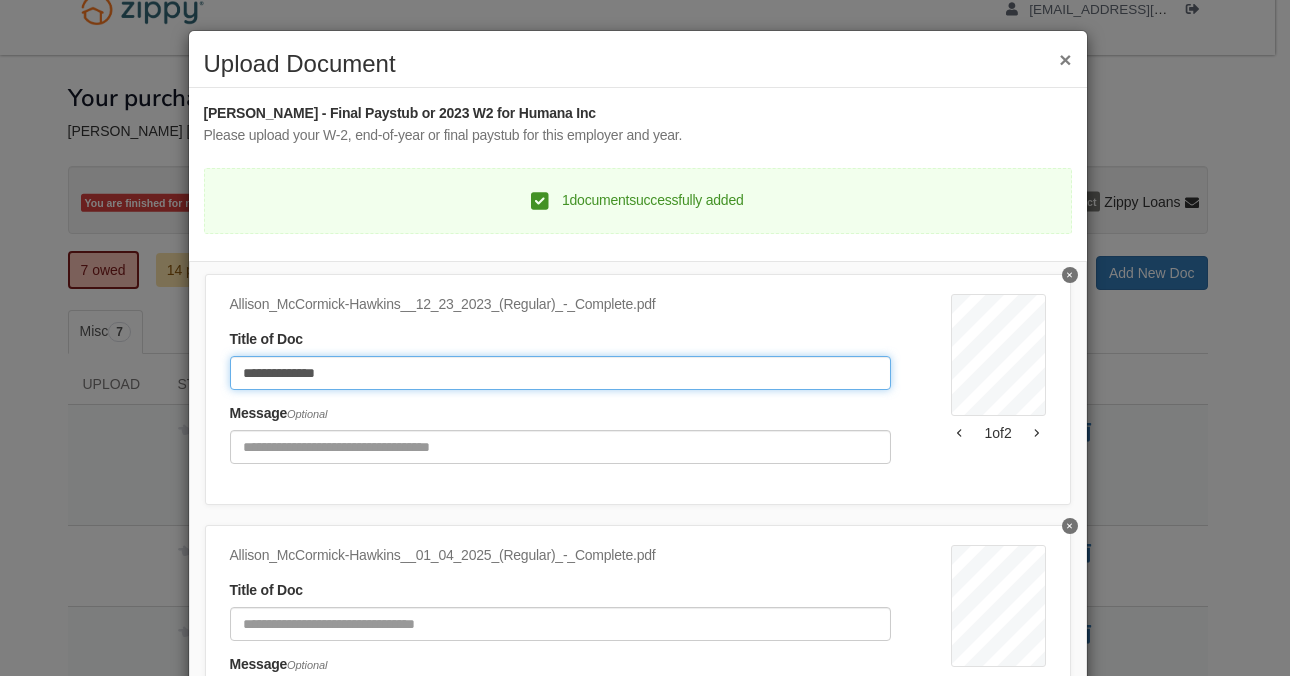 scroll, scrollTop: 55, scrollLeft: 0, axis: vertical 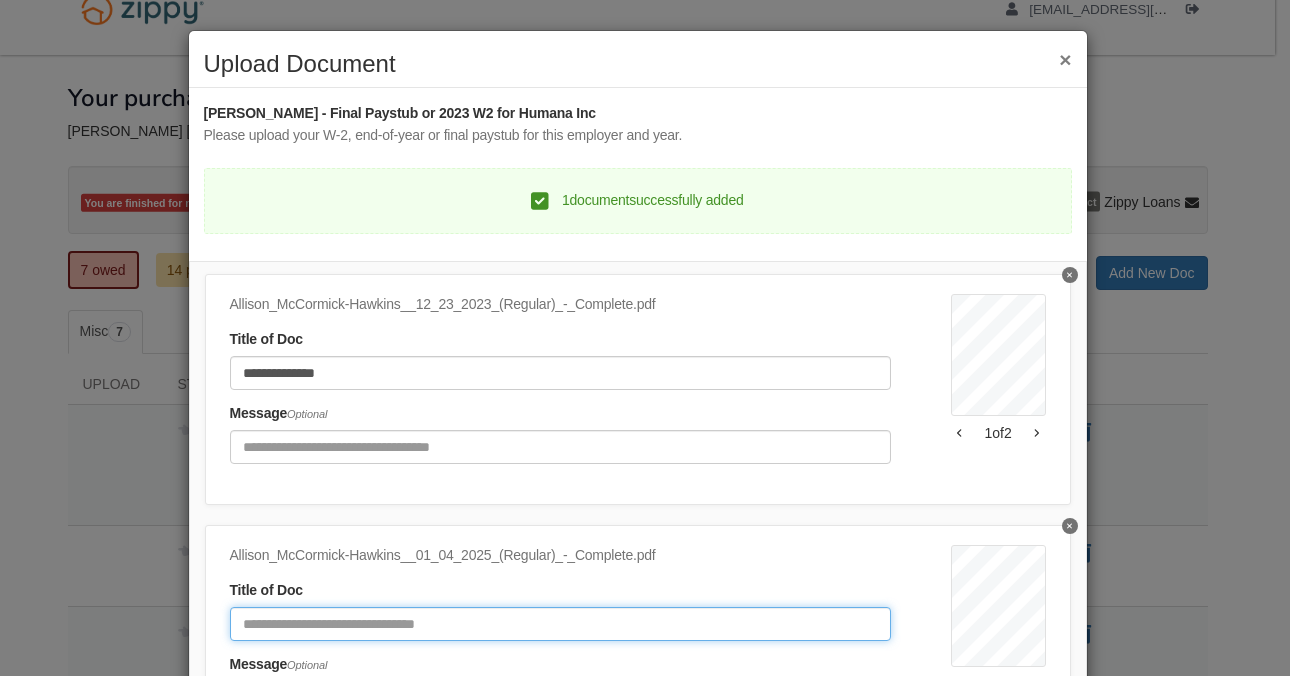 click 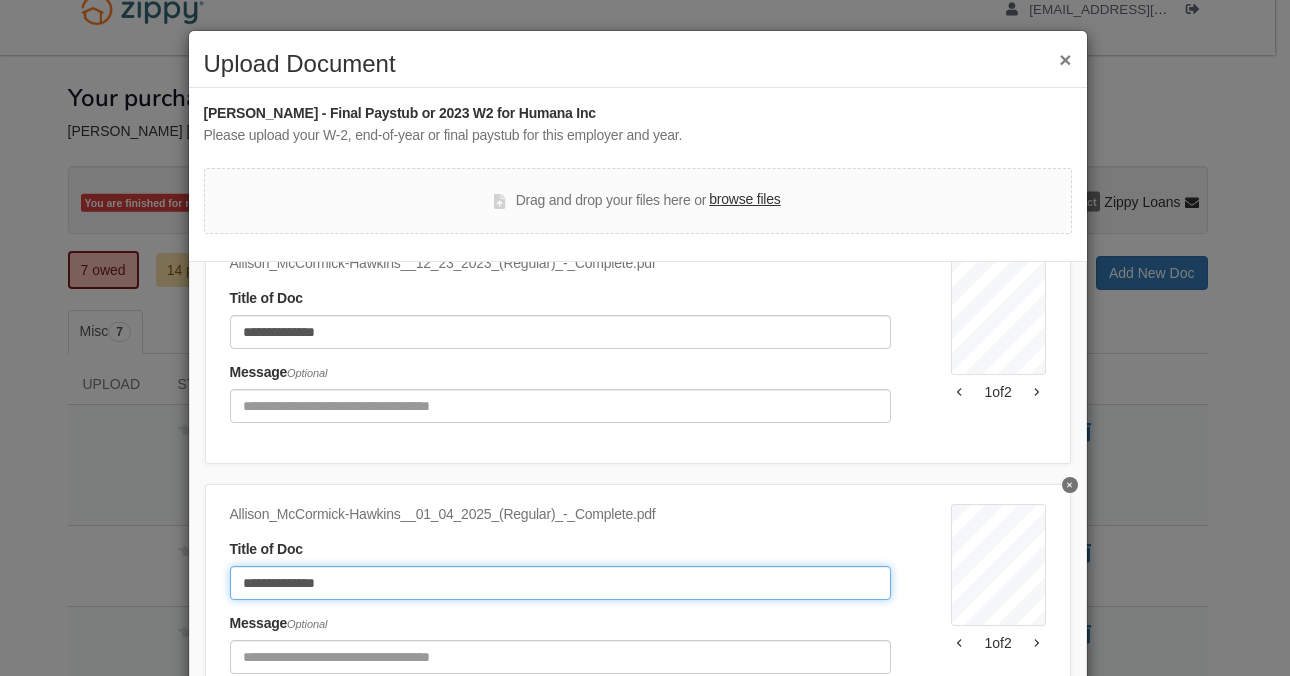 scroll, scrollTop: 110, scrollLeft: 0, axis: vertical 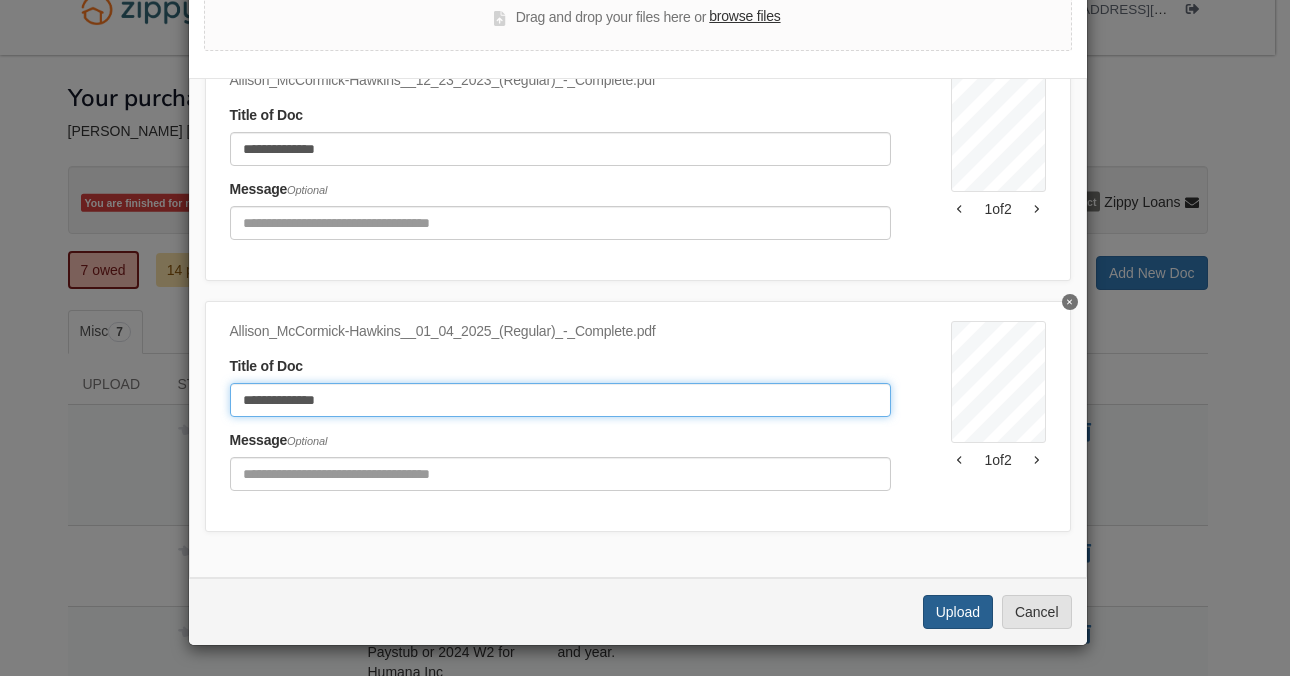 type on "**********" 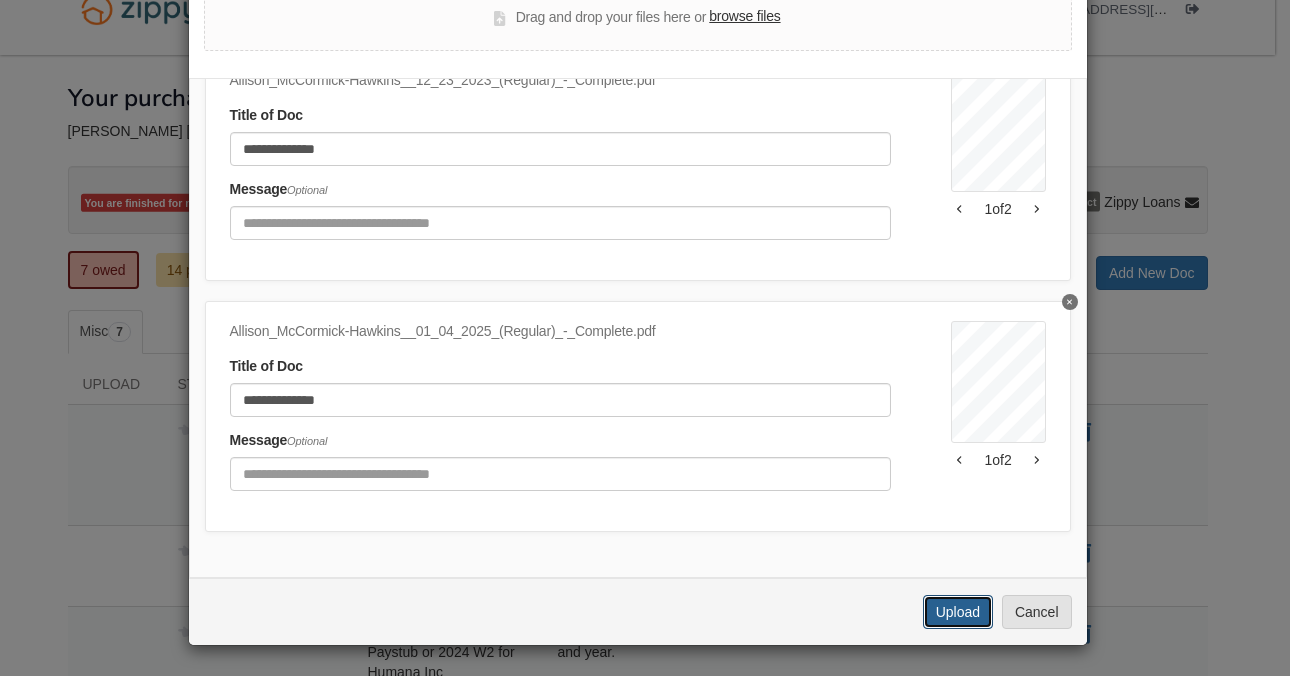 click on "Upload" at bounding box center (958, 612) 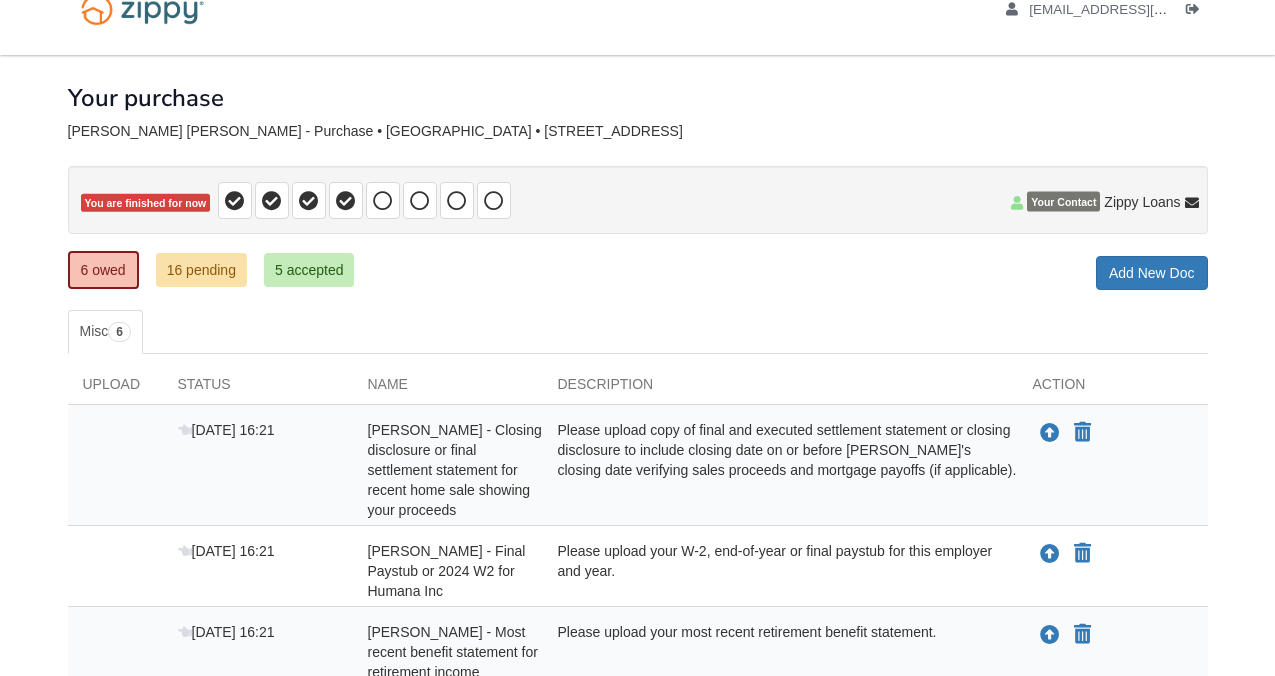 scroll, scrollTop: 36, scrollLeft: 0, axis: vertical 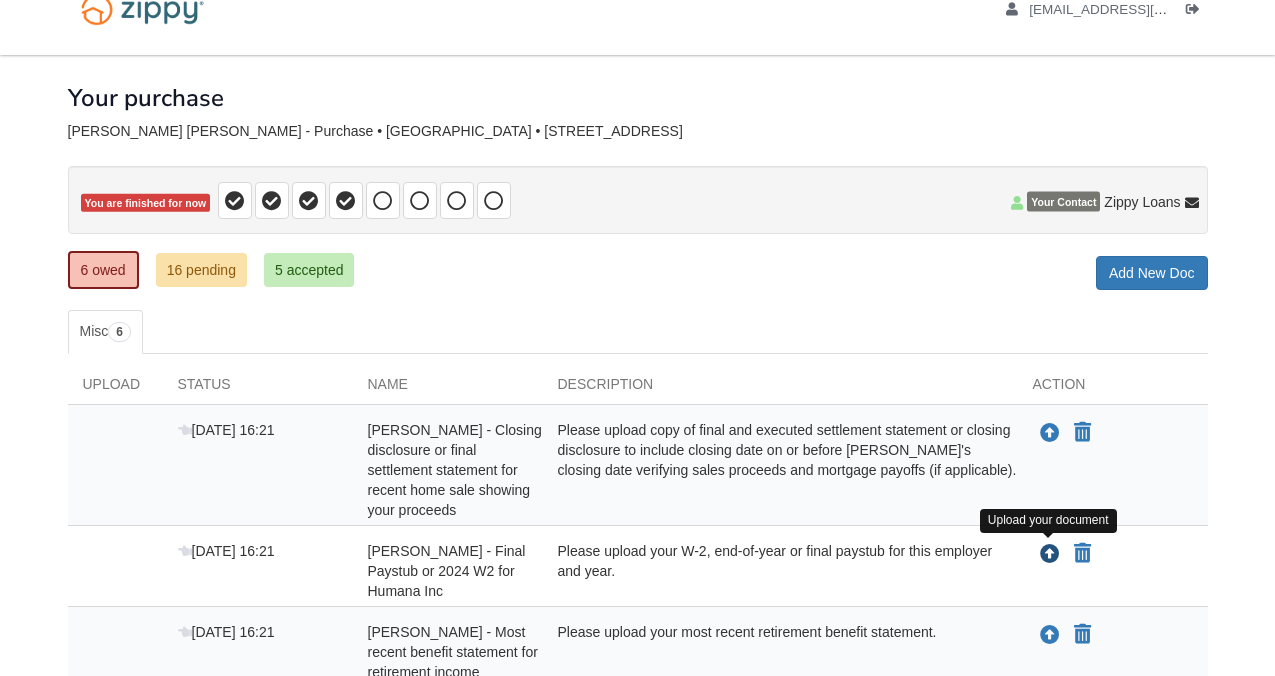 click at bounding box center (1050, 555) 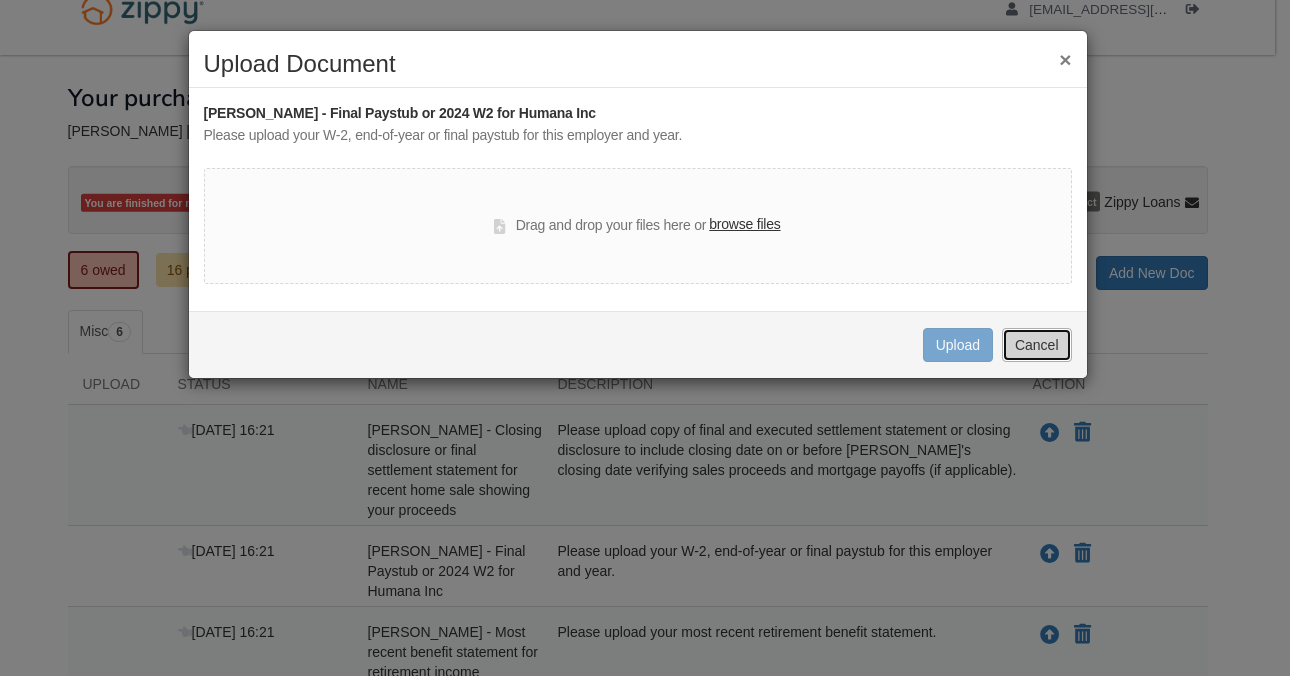 click on "Cancel" at bounding box center [1037, 345] 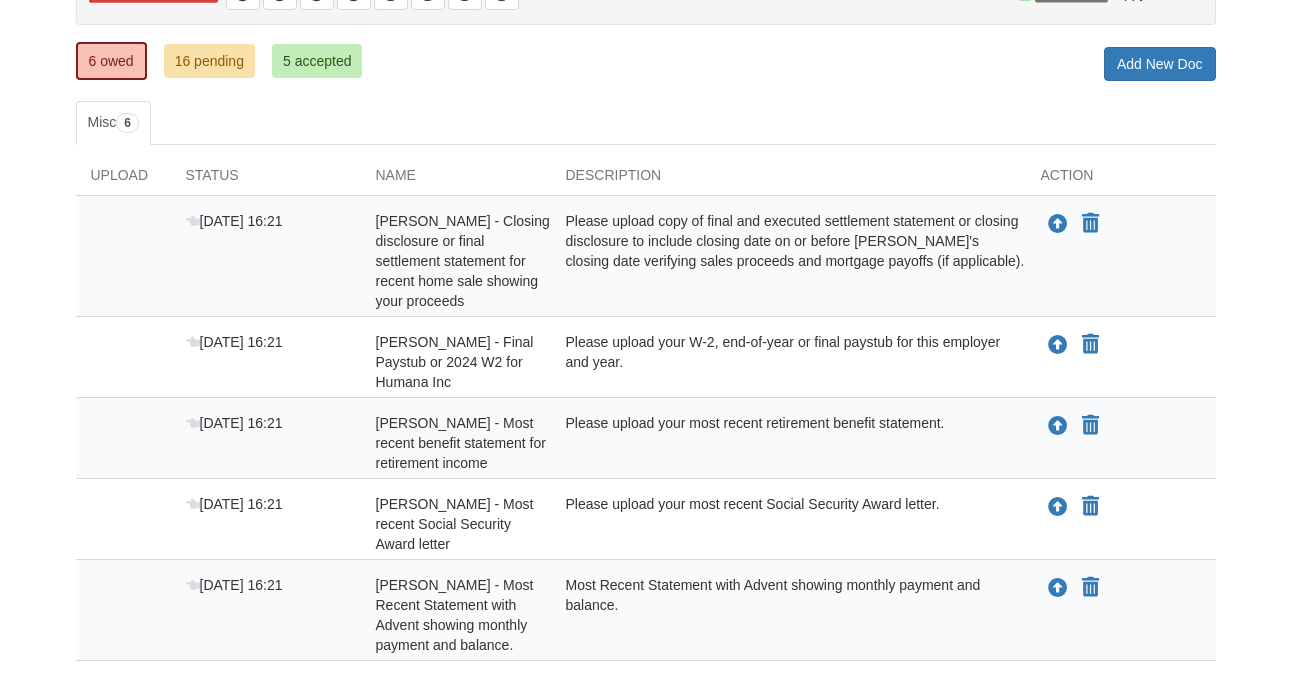 scroll, scrollTop: 247, scrollLeft: 0, axis: vertical 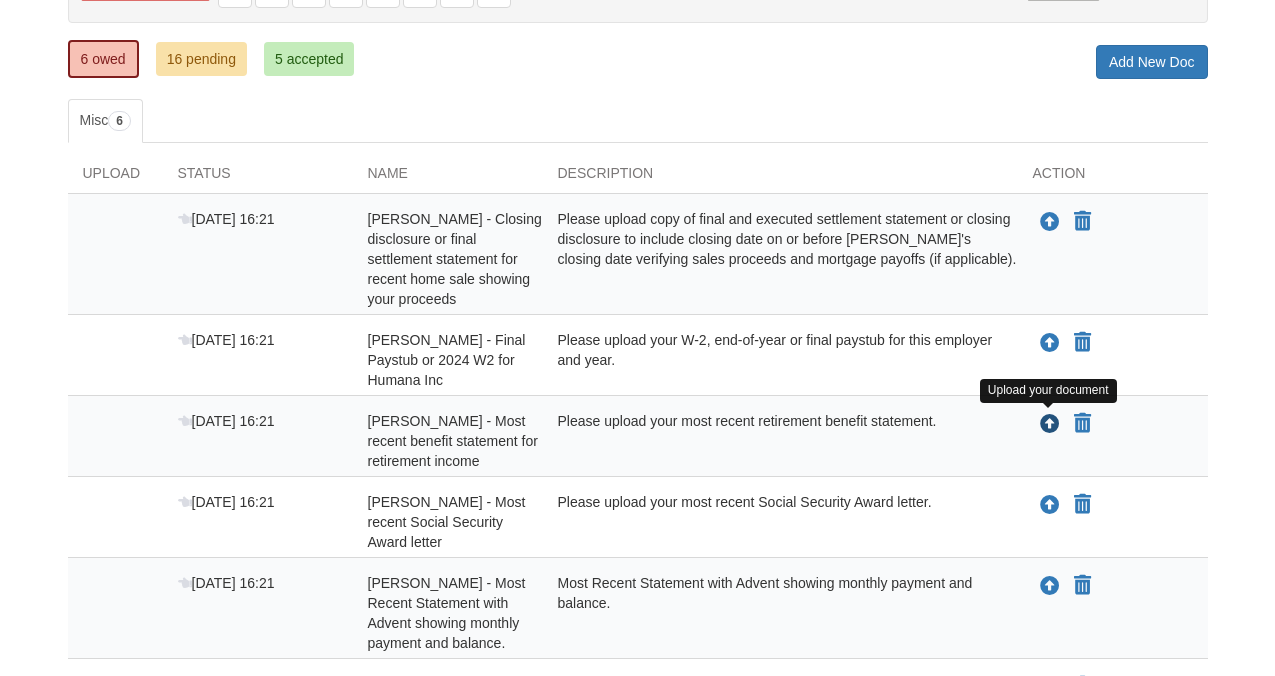 click at bounding box center [1050, 425] 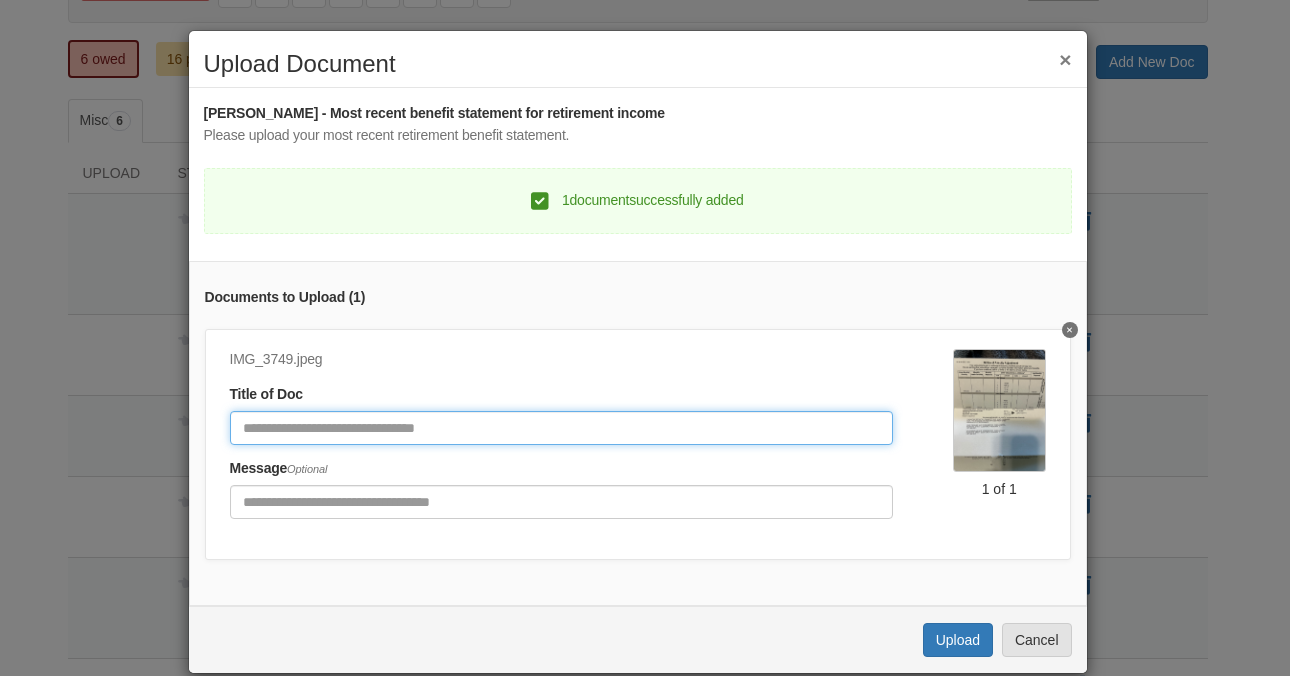 click 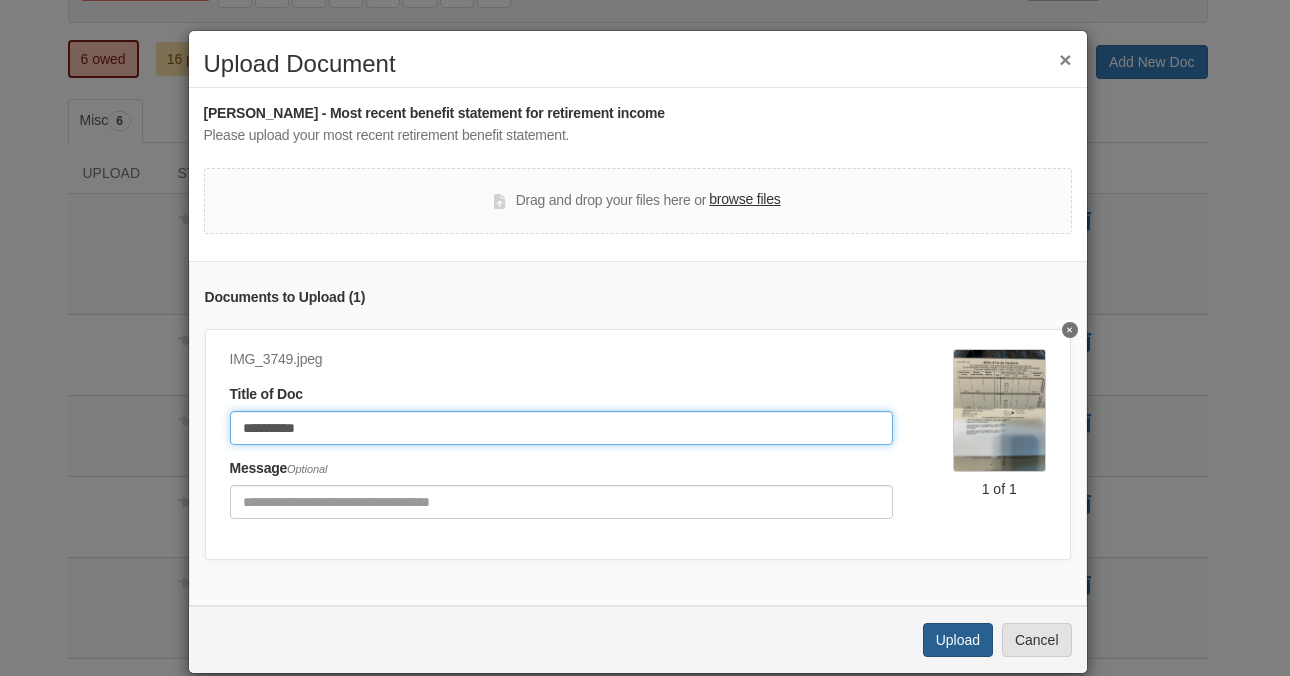 type on "**********" 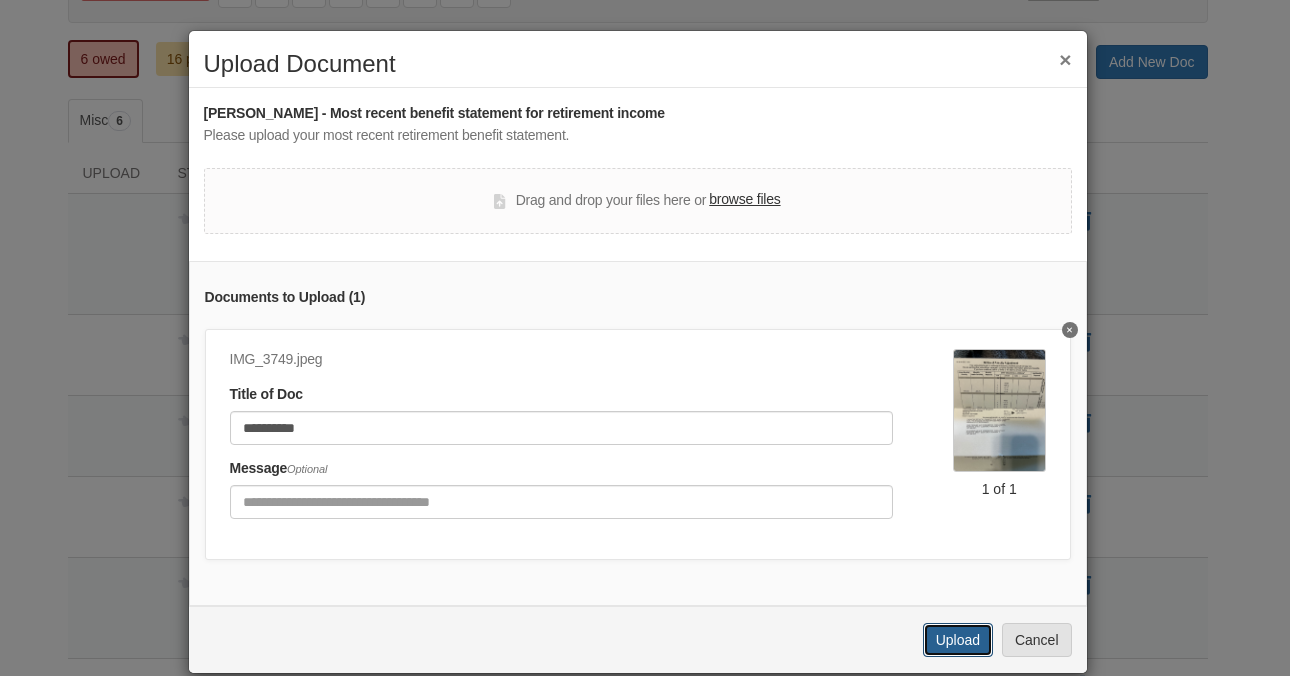 click on "Upload" at bounding box center (958, 640) 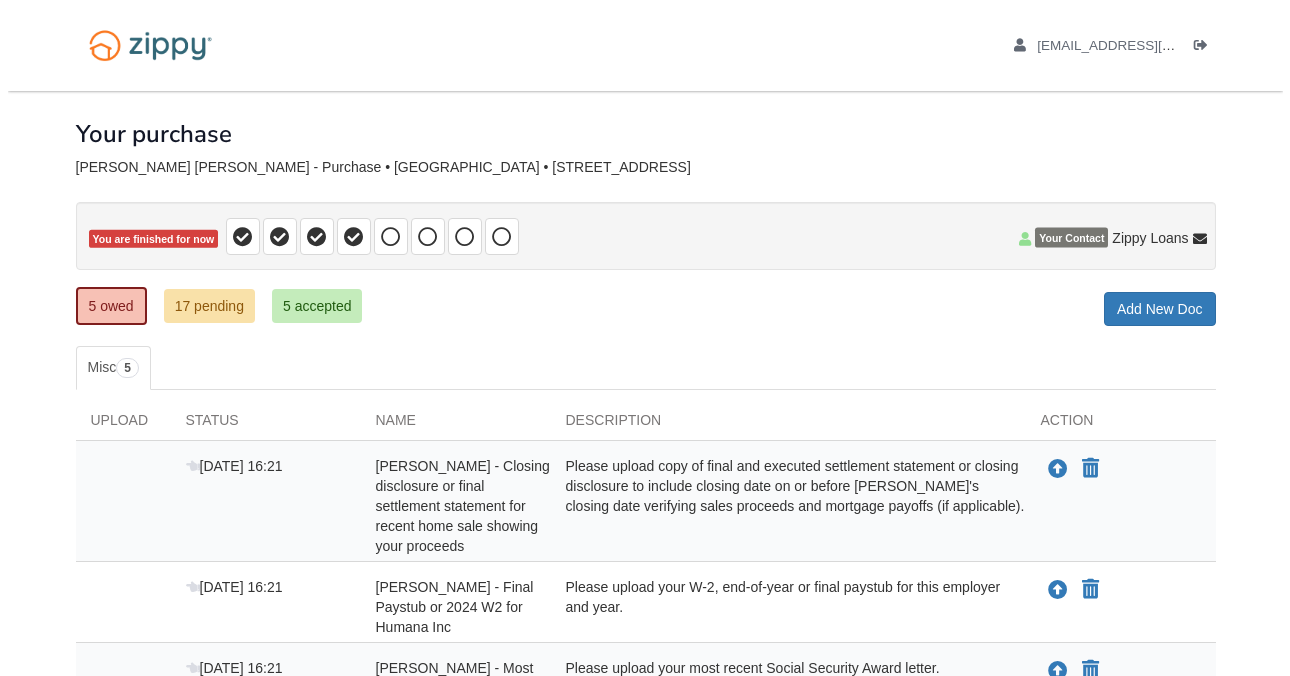 scroll, scrollTop: 212, scrollLeft: 0, axis: vertical 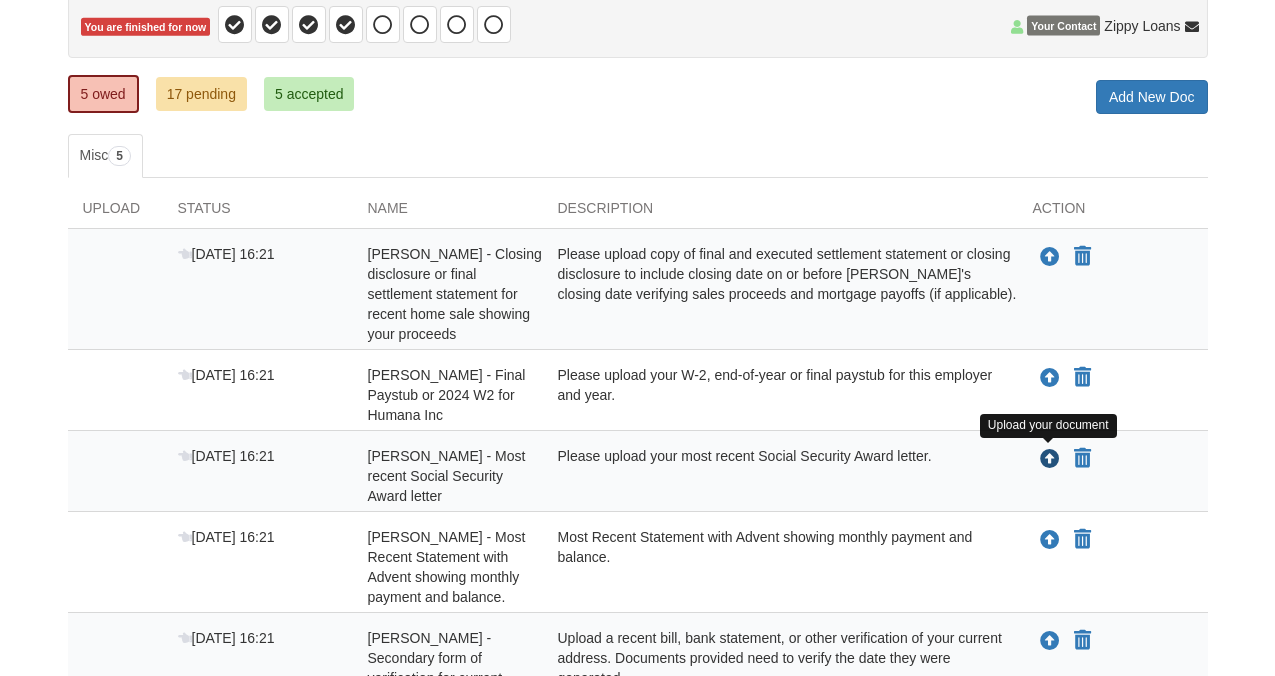 click at bounding box center [1050, 460] 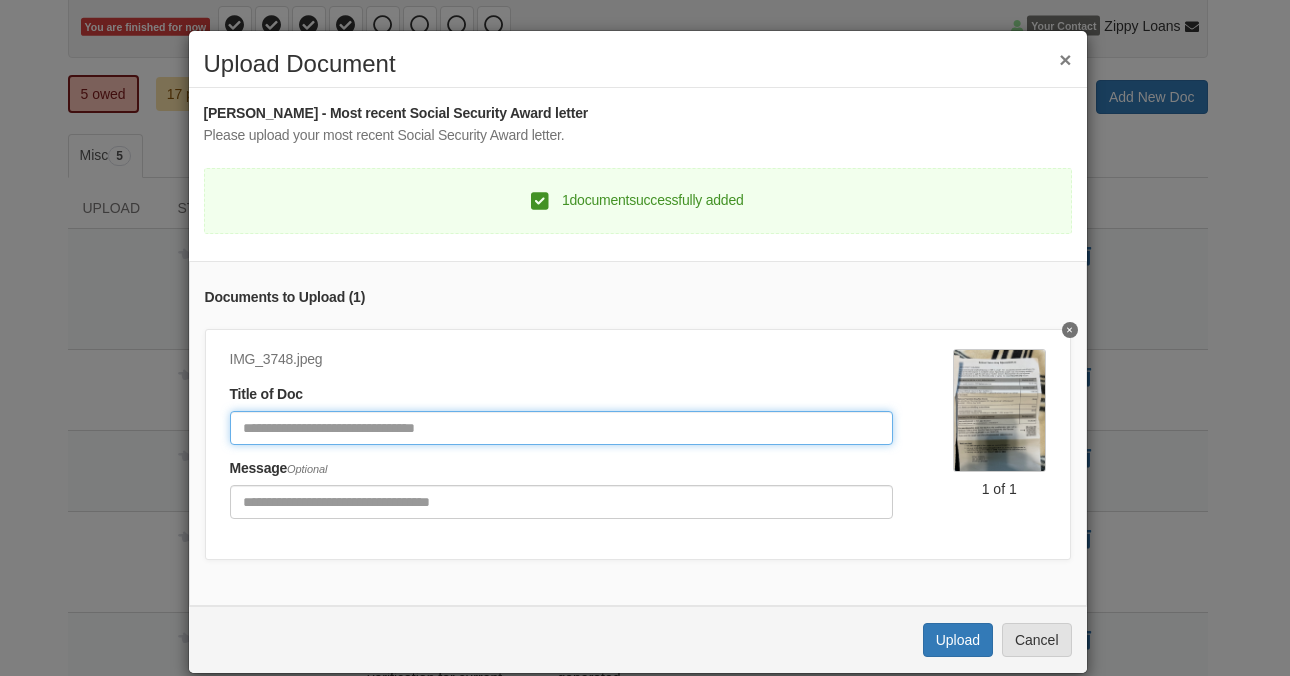 click 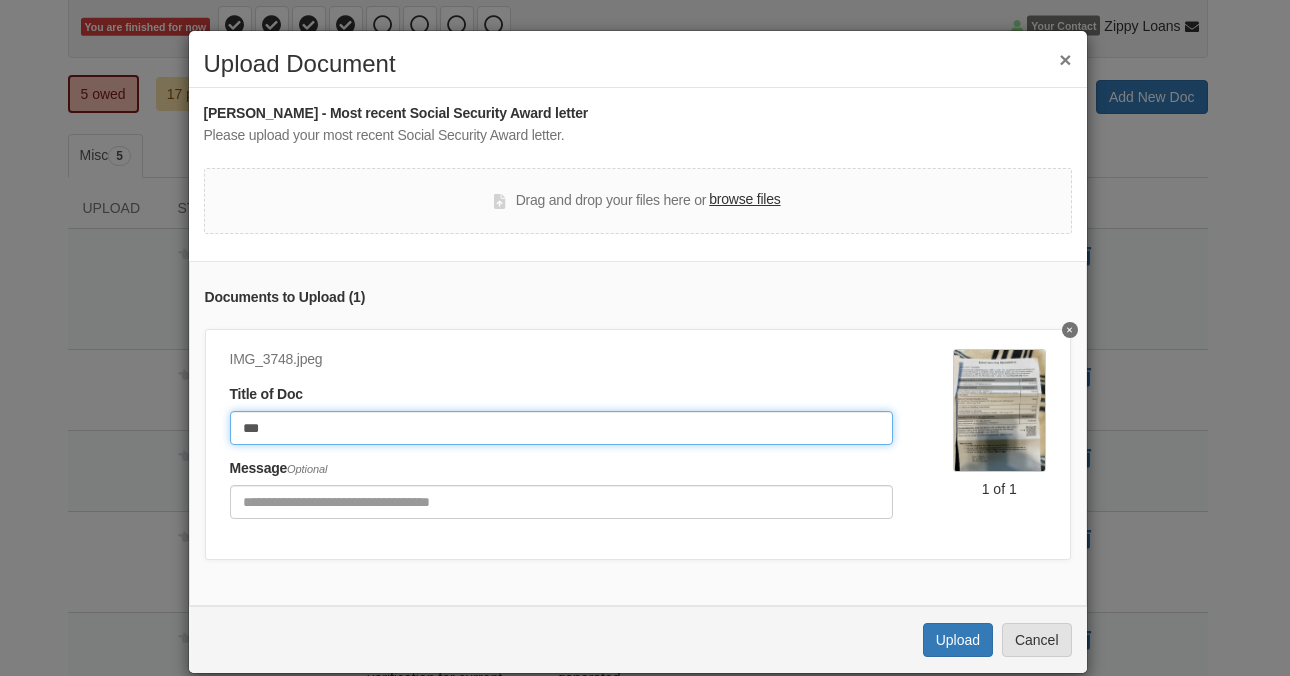 type on "***" 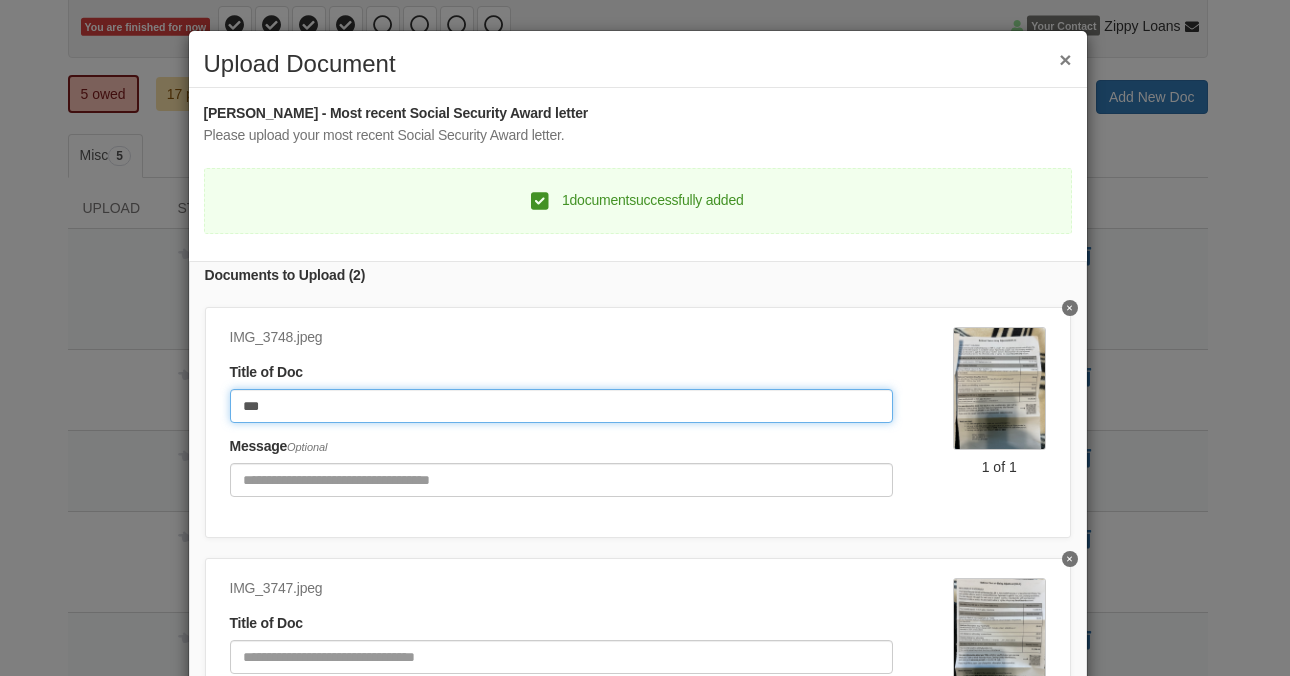 scroll, scrollTop: 37, scrollLeft: 0, axis: vertical 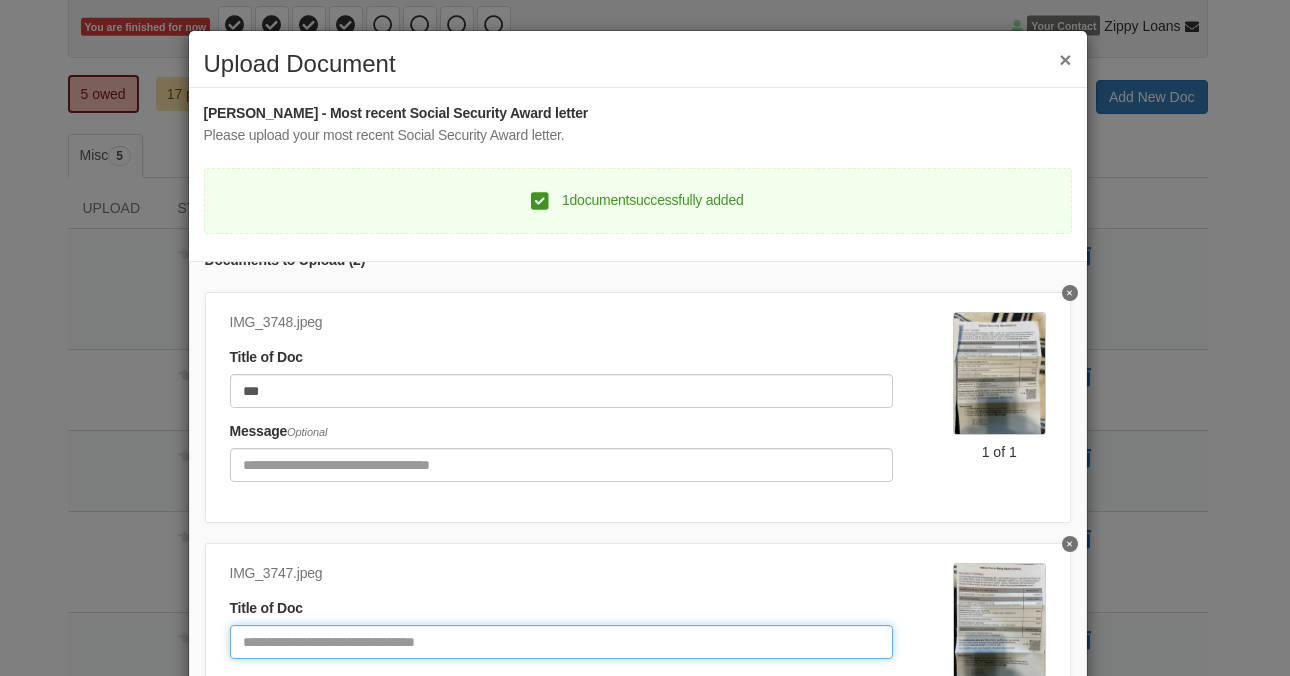 click 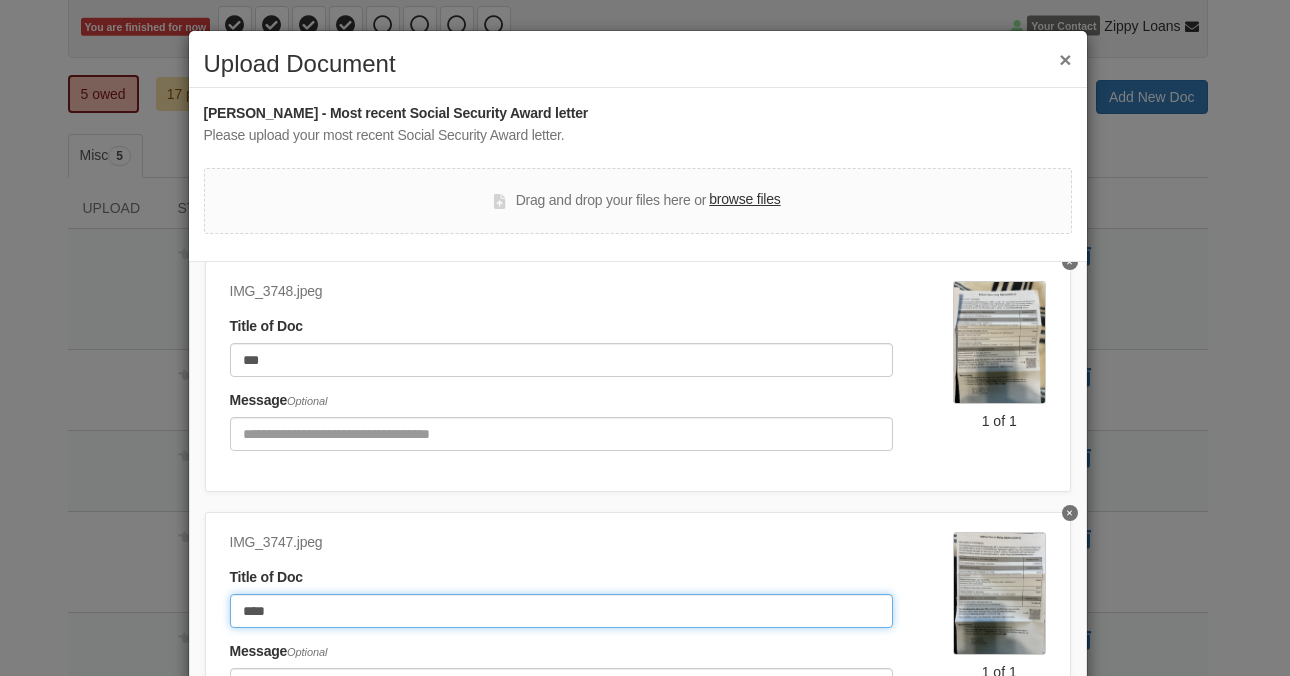 scroll, scrollTop: 110, scrollLeft: 0, axis: vertical 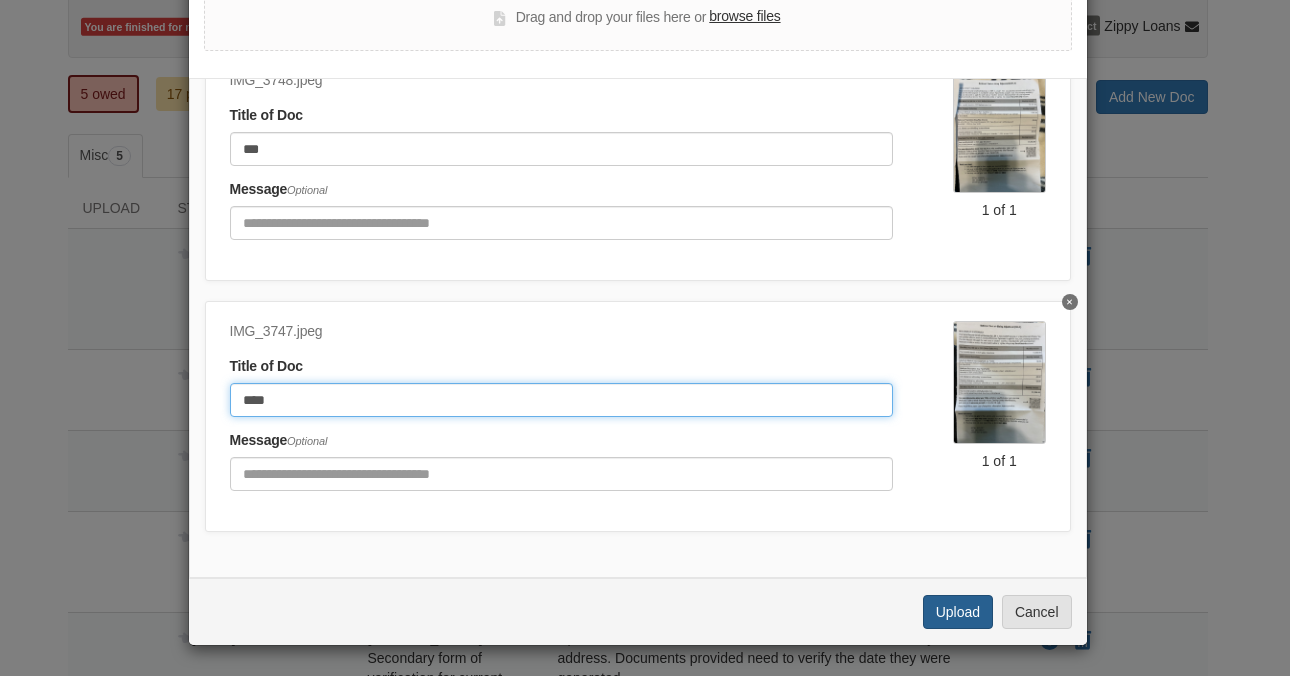 type on "****" 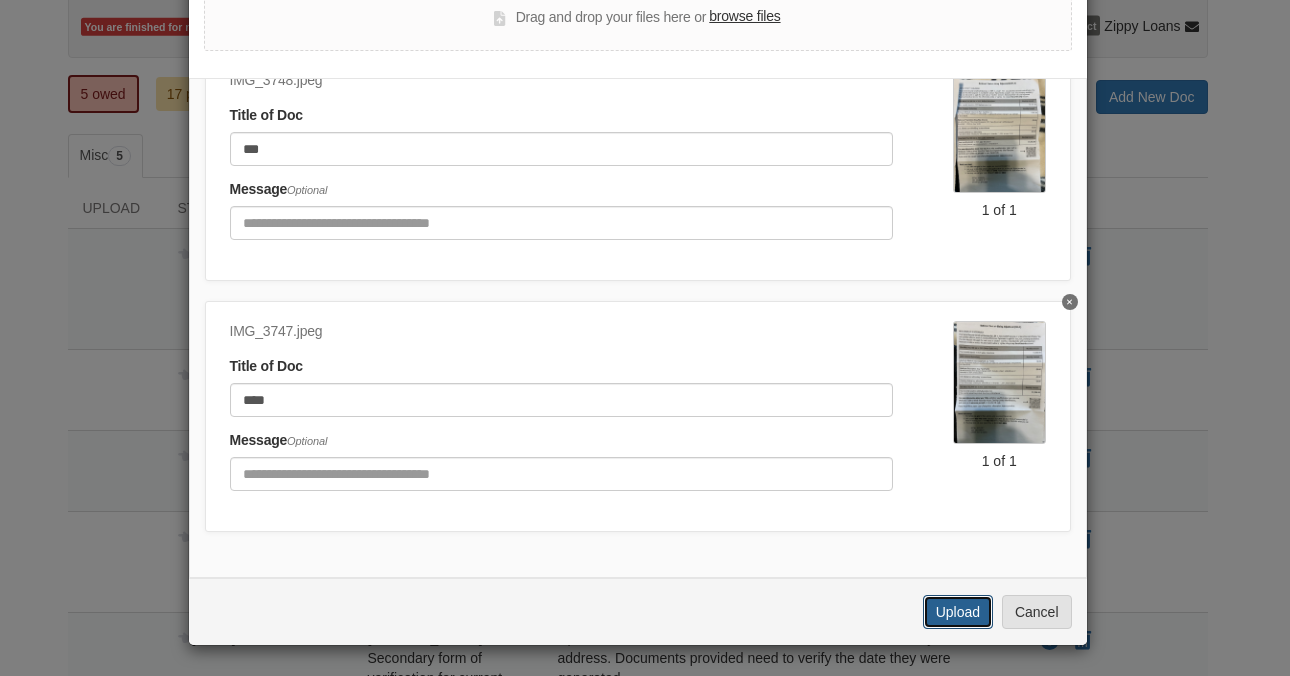click on "Upload" at bounding box center (958, 612) 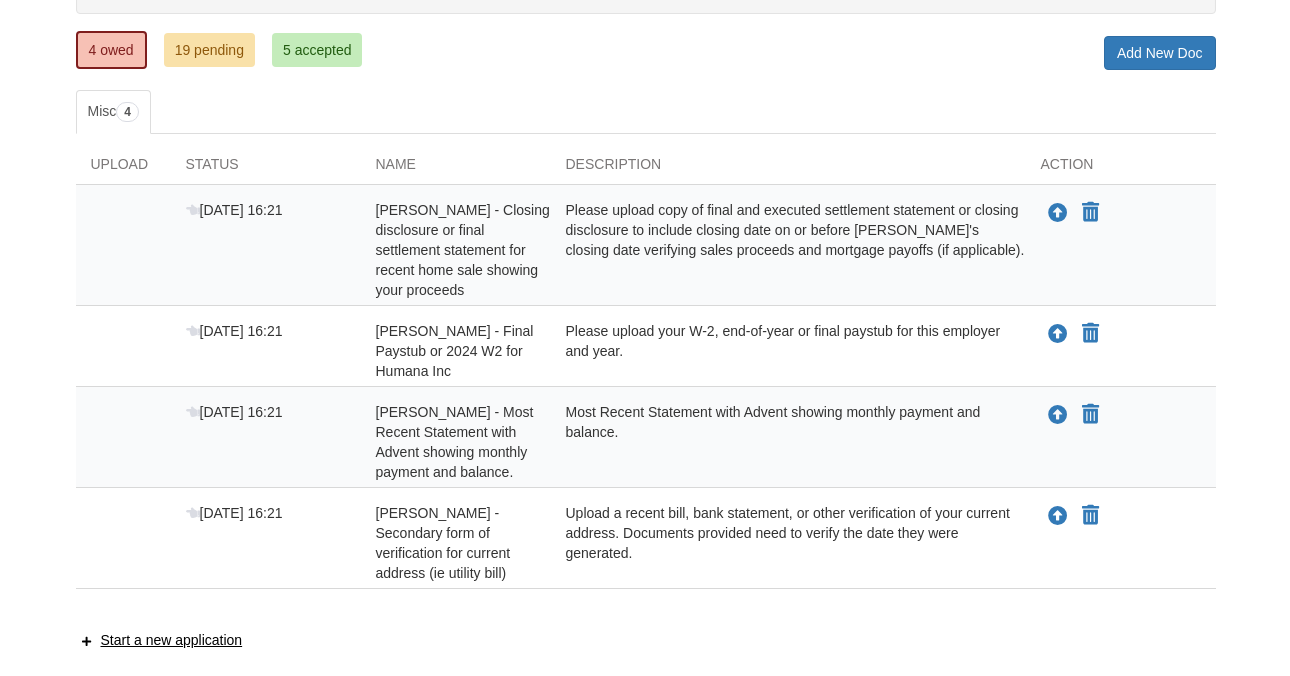 scroll, scrollTop: 264, scrollLeft: 0, axis: vertical 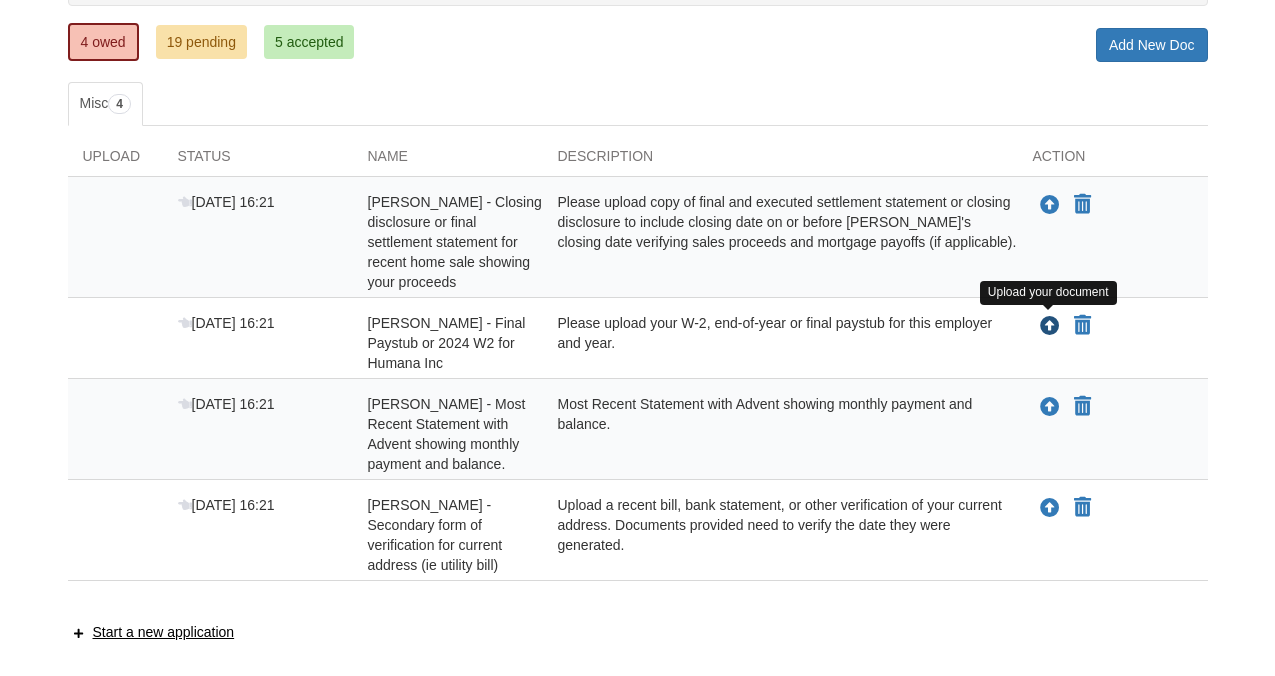click at bounding box center [1050, 327] 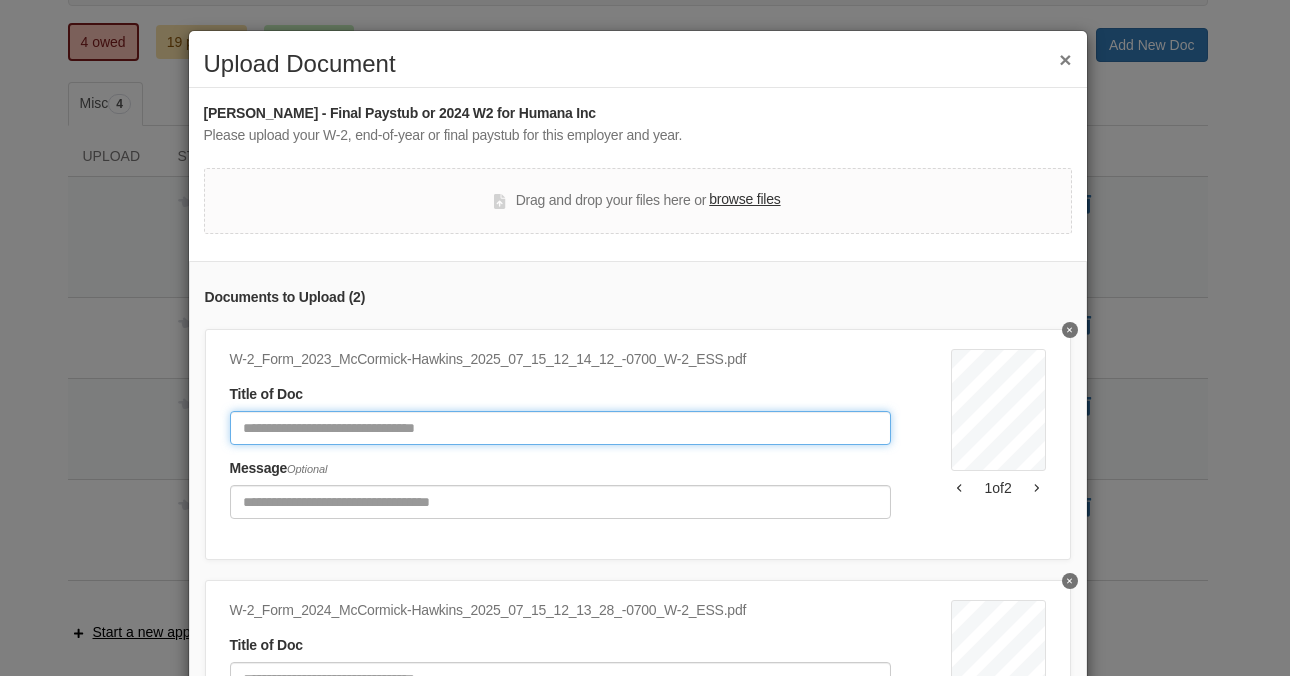 click 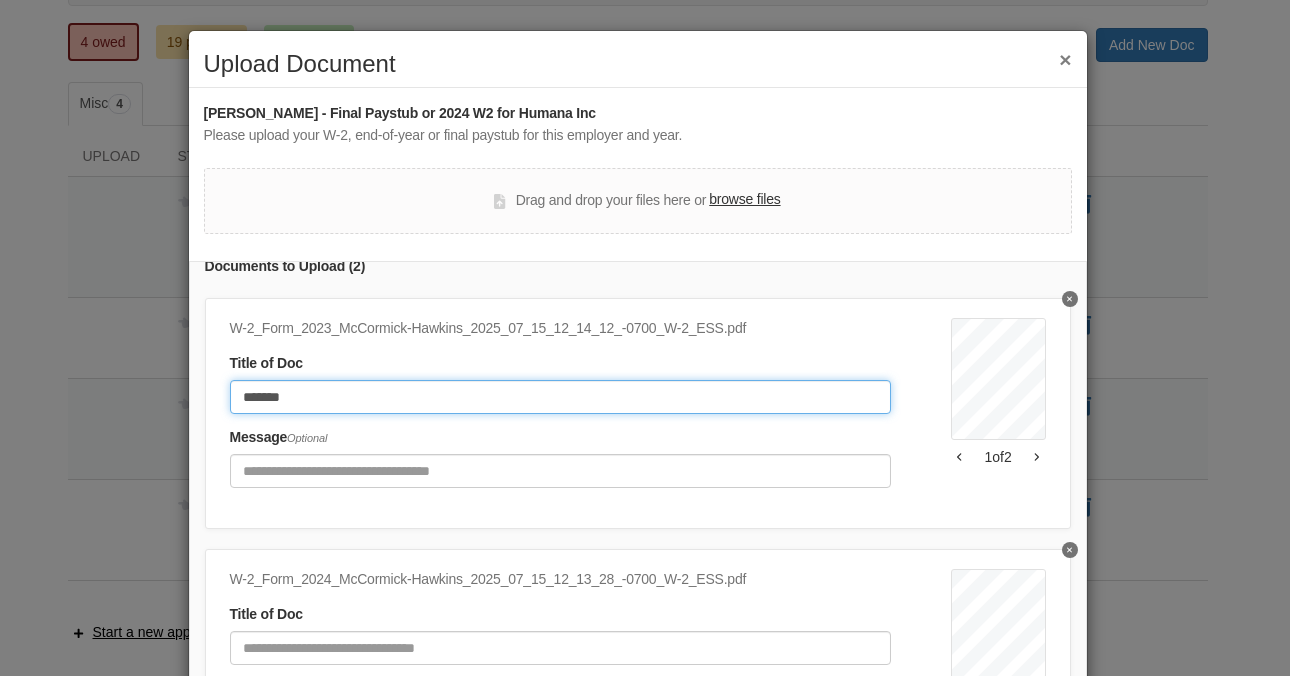 scroll, scrollTop: 47, scrollLeft: 0, axis: vertical 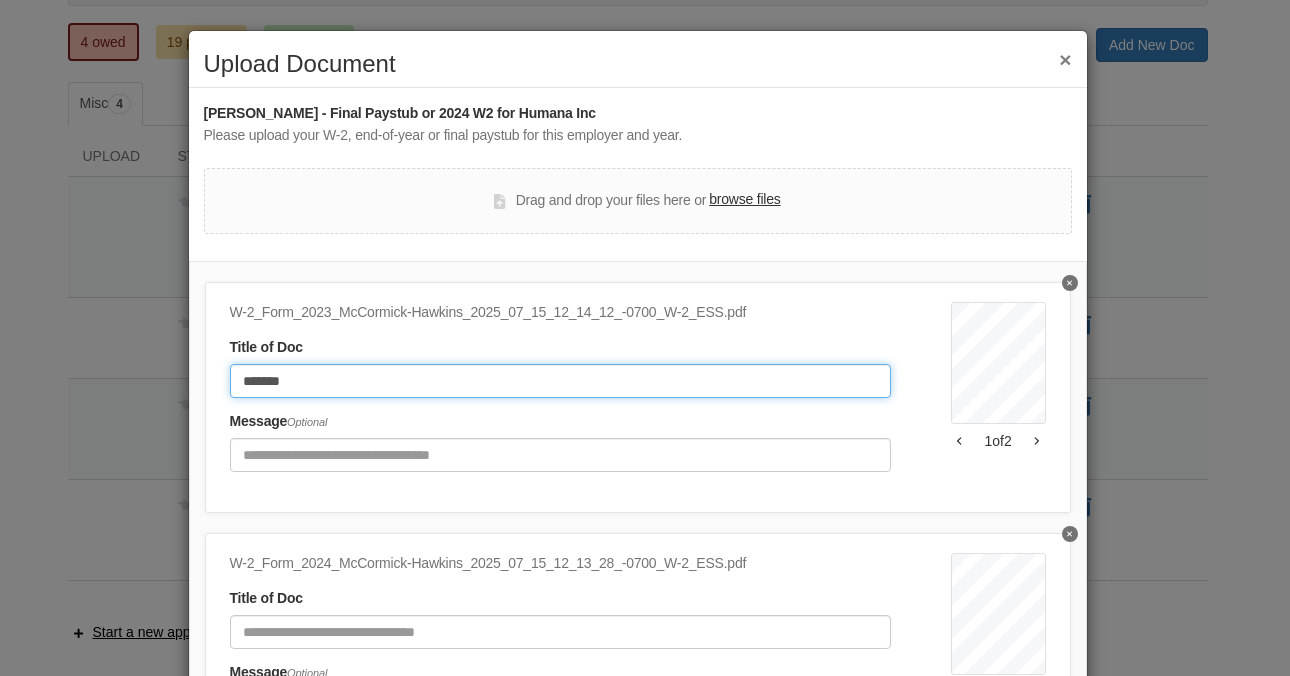 type on "*******" 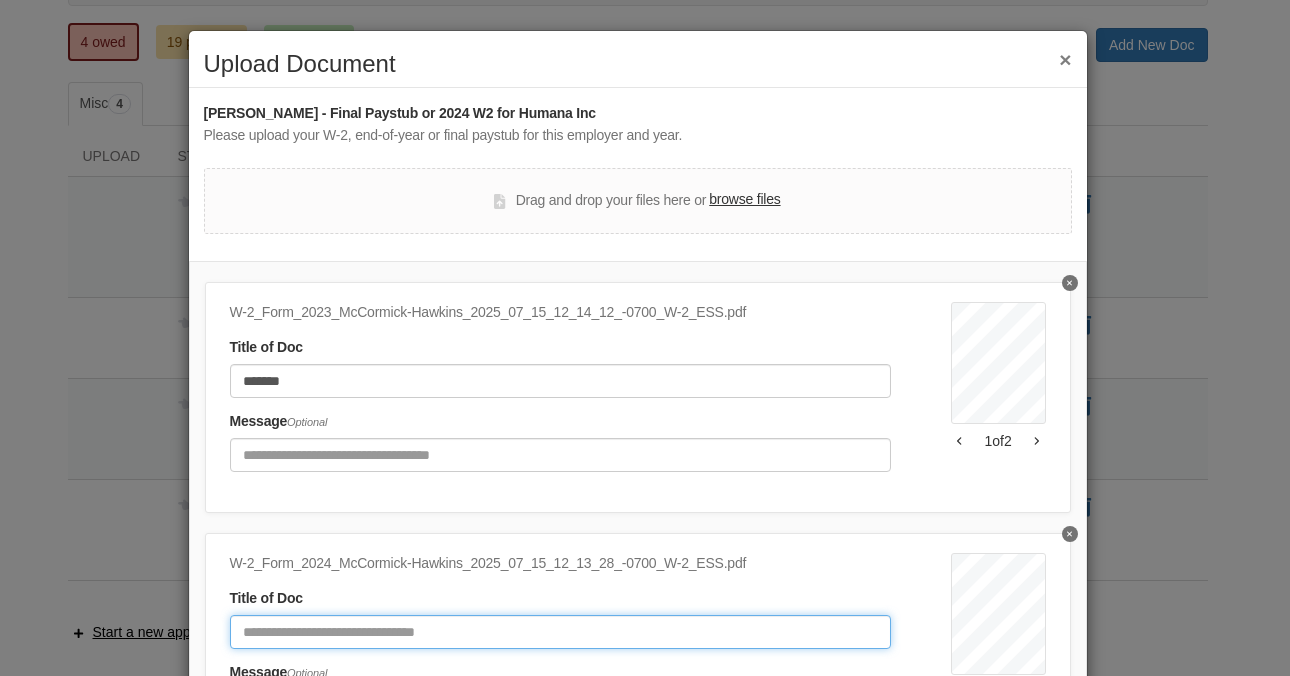 click 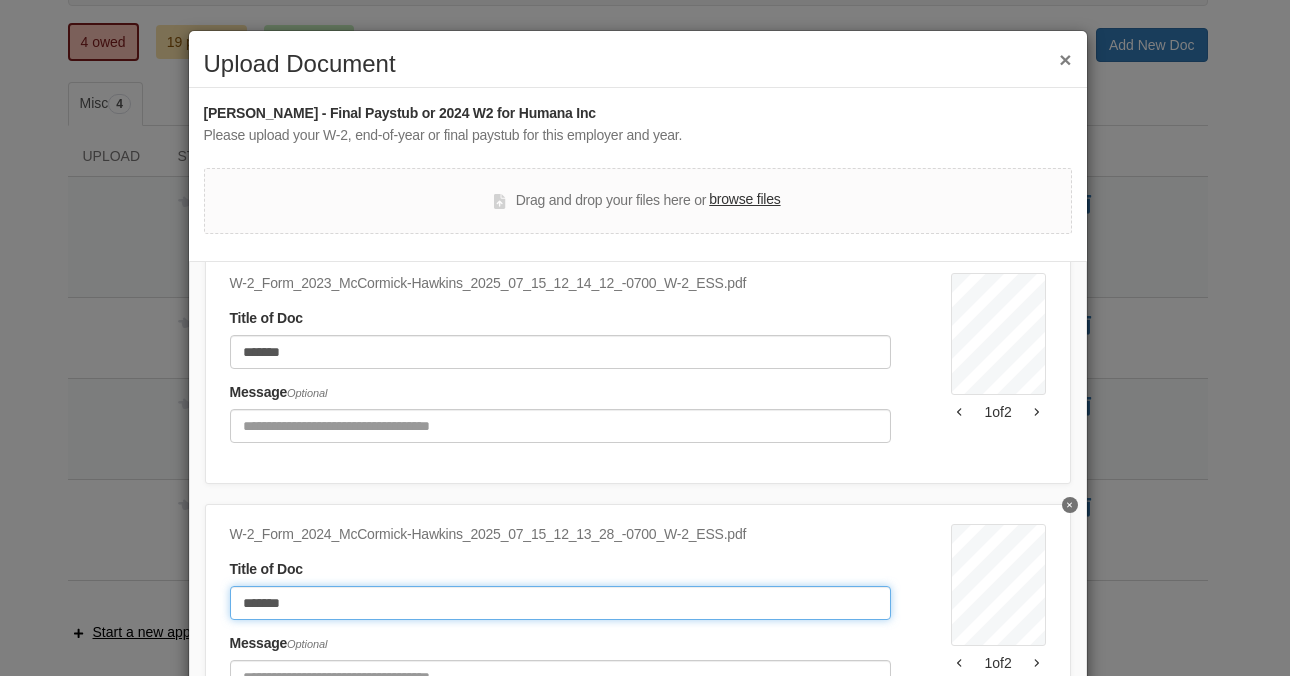 scroll, scrollTop: 110, scrollLeft: 0, axis: vertical 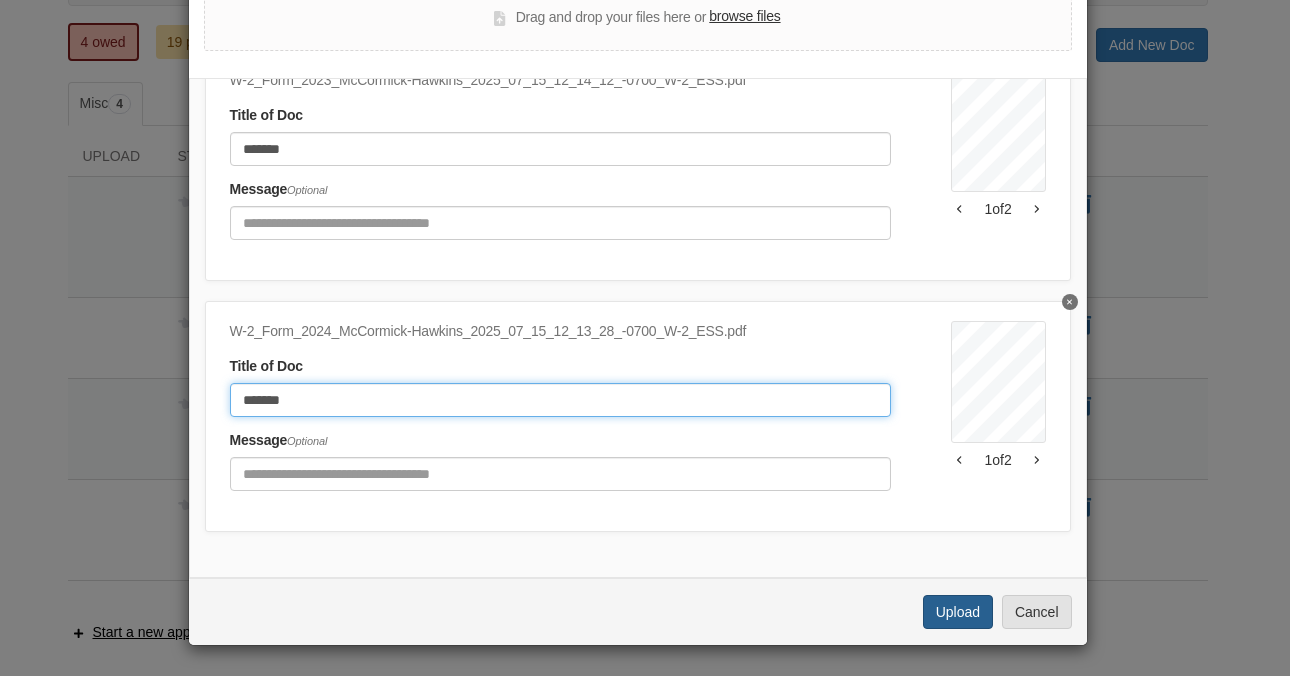 type on "*******" 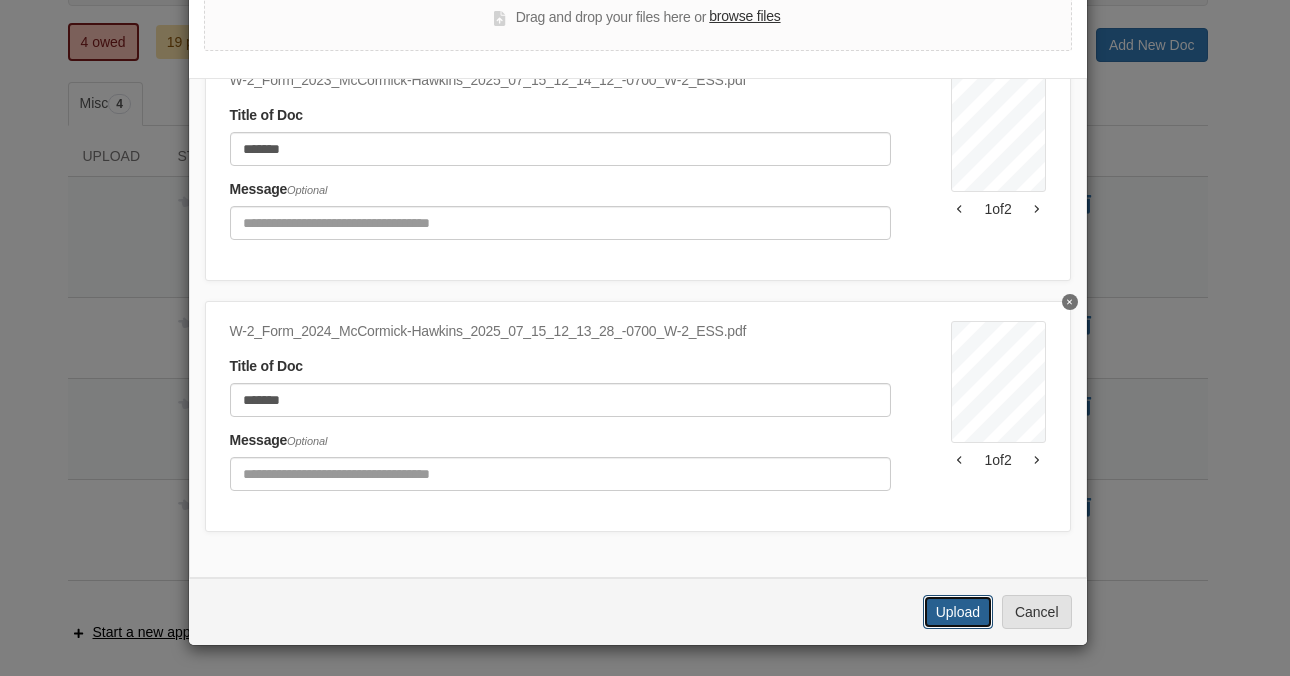 click on "Upload" at bounding box center [958, 612] 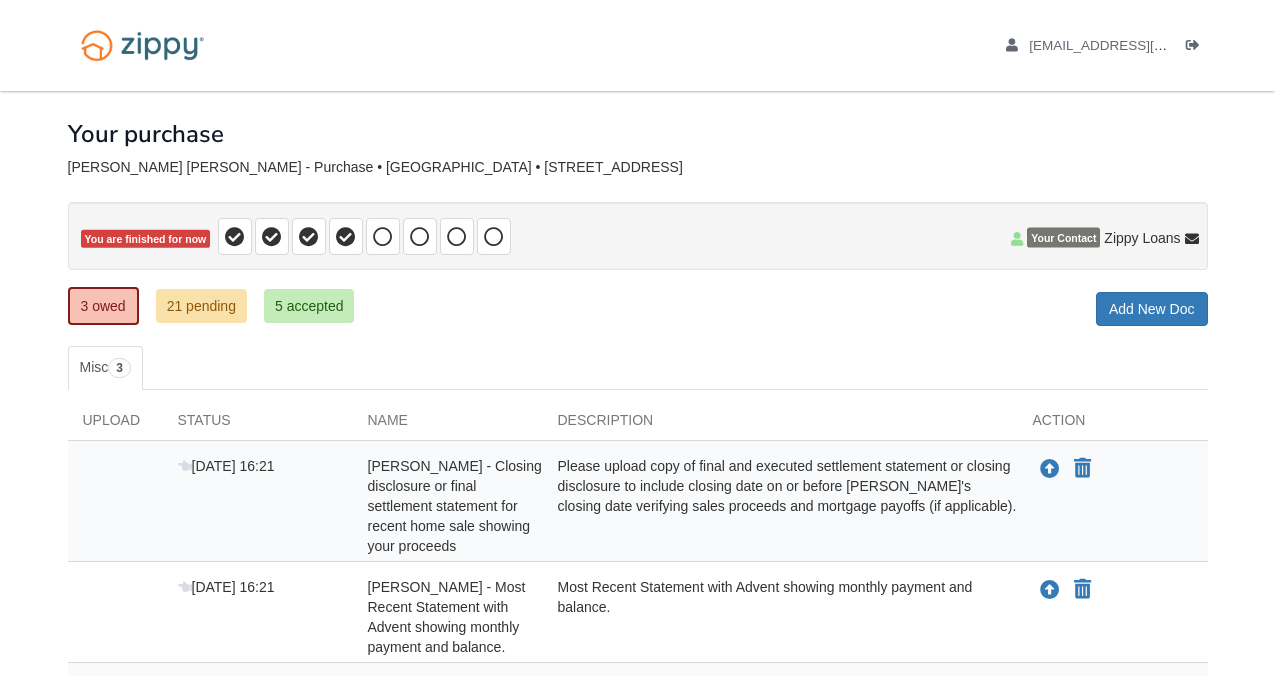 scroll, scrollTop: 264, scrollLeft: 0, axis: vertical 